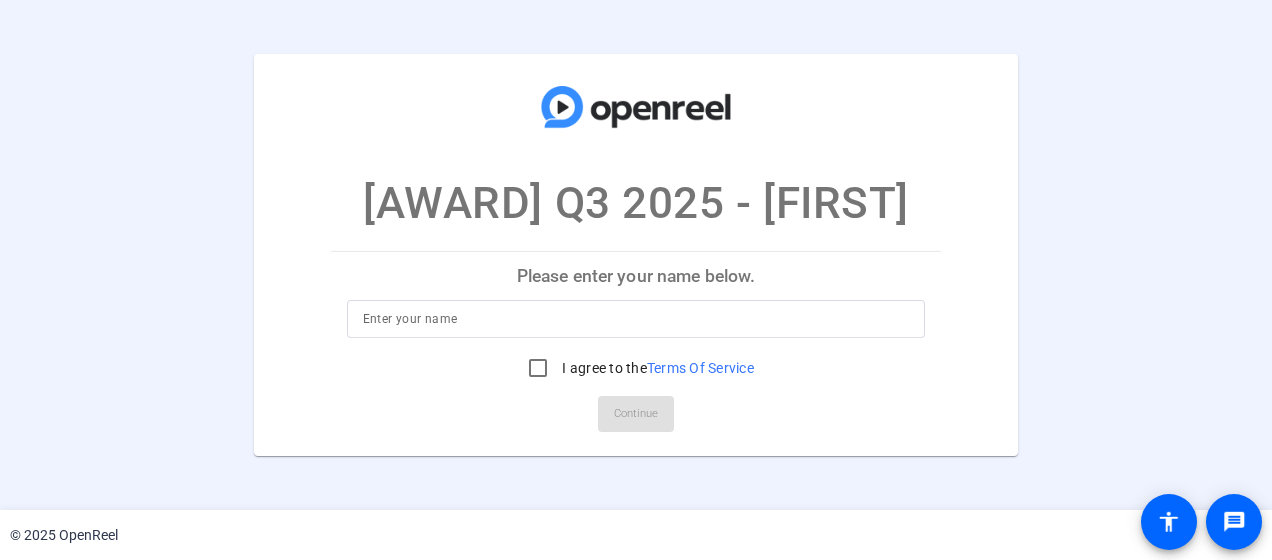 scroll, scrollTop: 0, scrollLeft: 0, axis: both 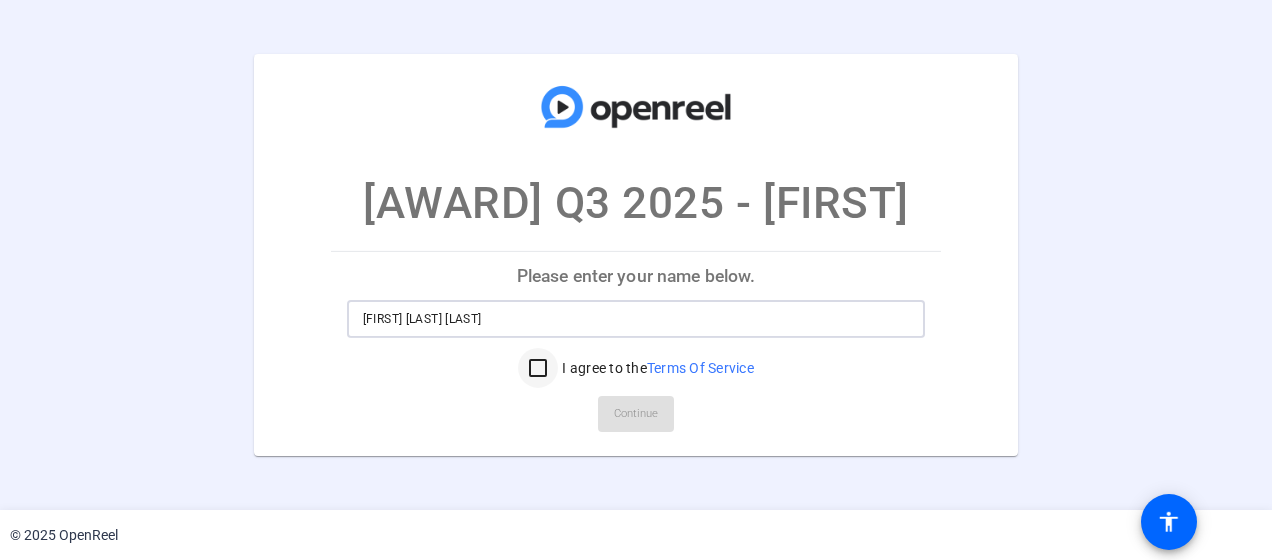 type on "Rajesh Kumar Karthikeyan" 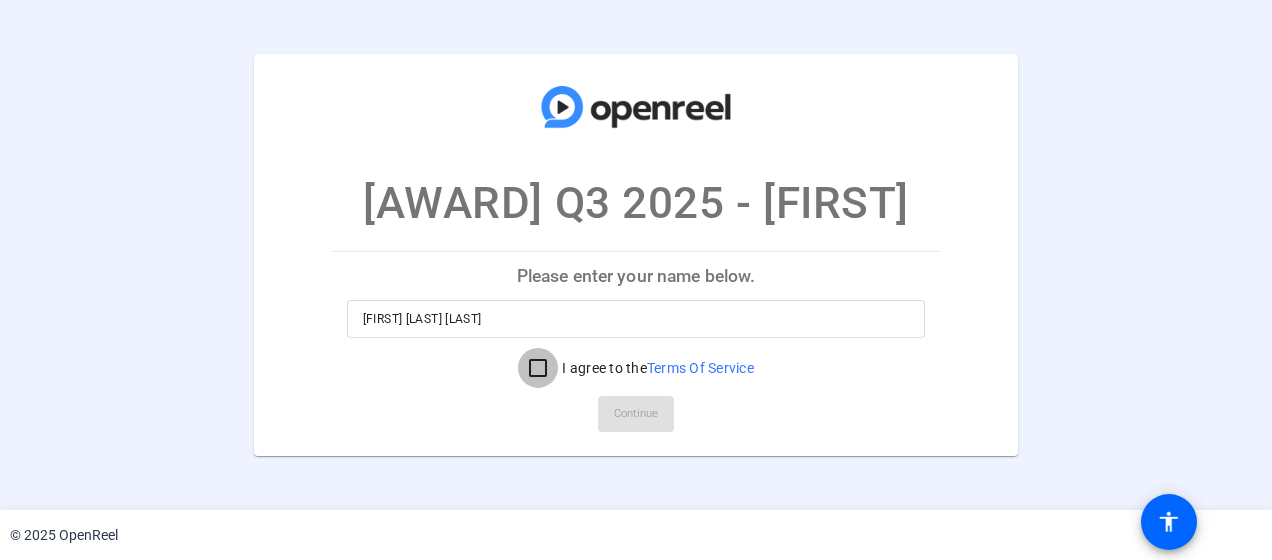 click on "I agree to the  Terms Of Service" at bounding box center (538, 368) 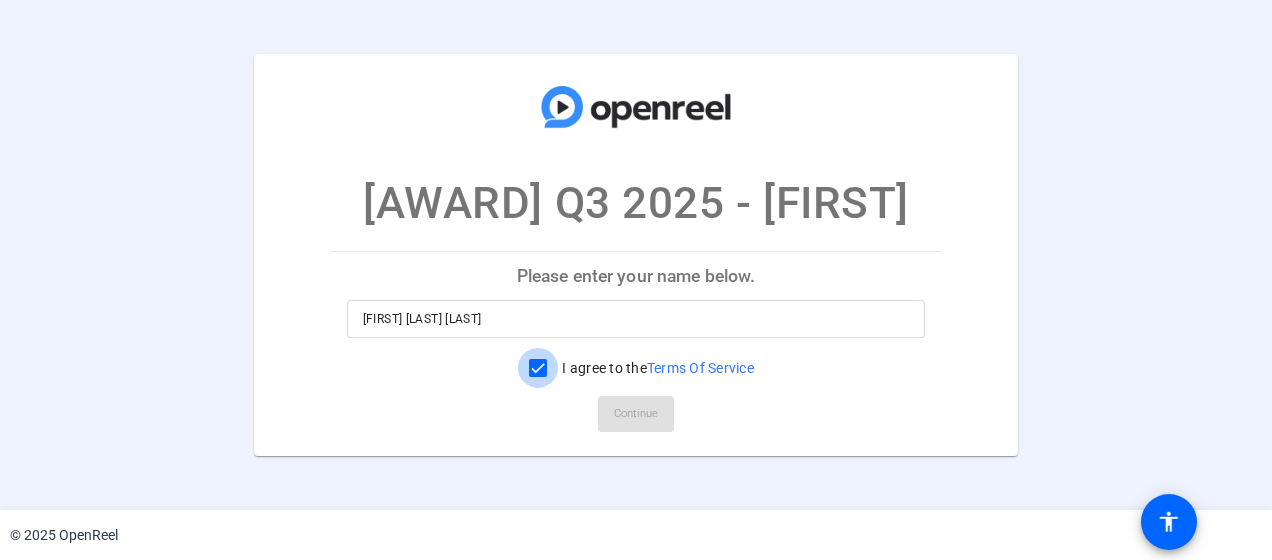 checkbox on "true" 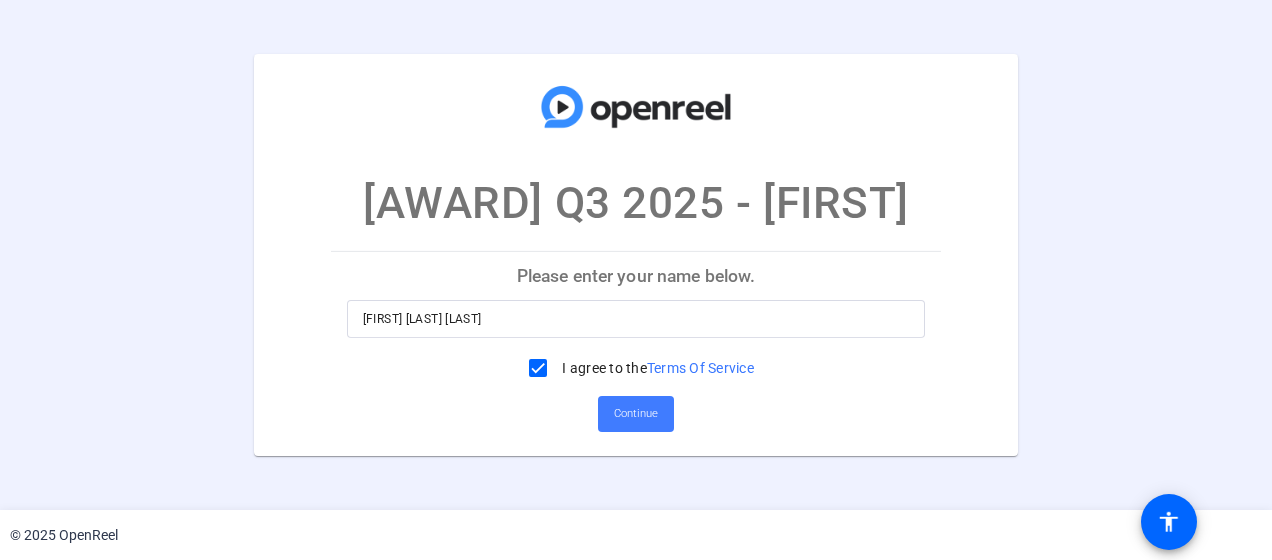 click on "Continue" 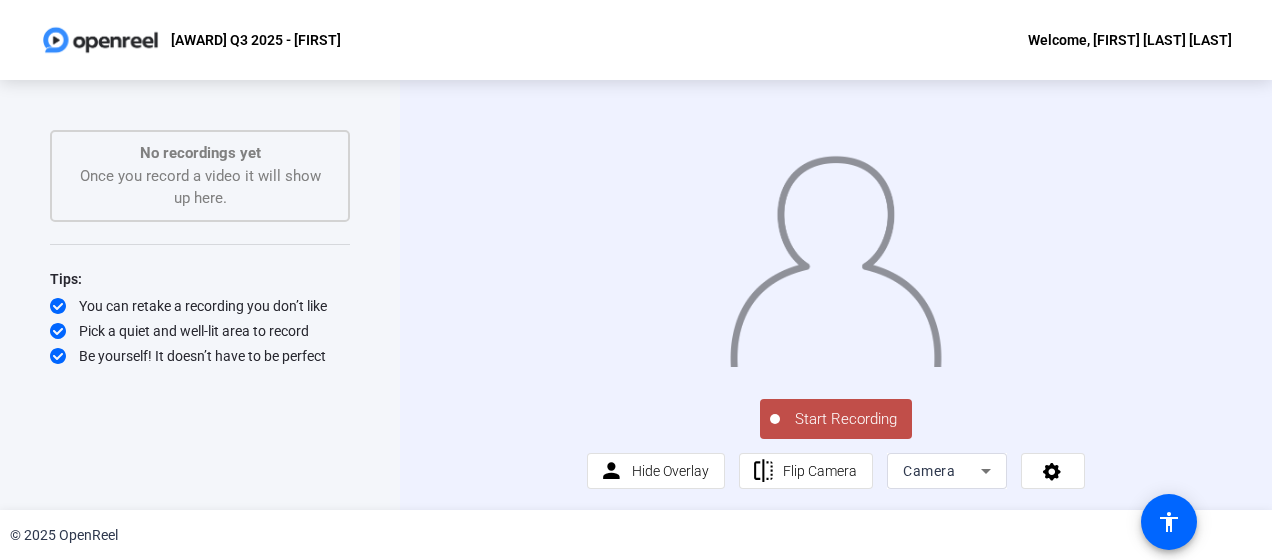 click on "Start Recording" 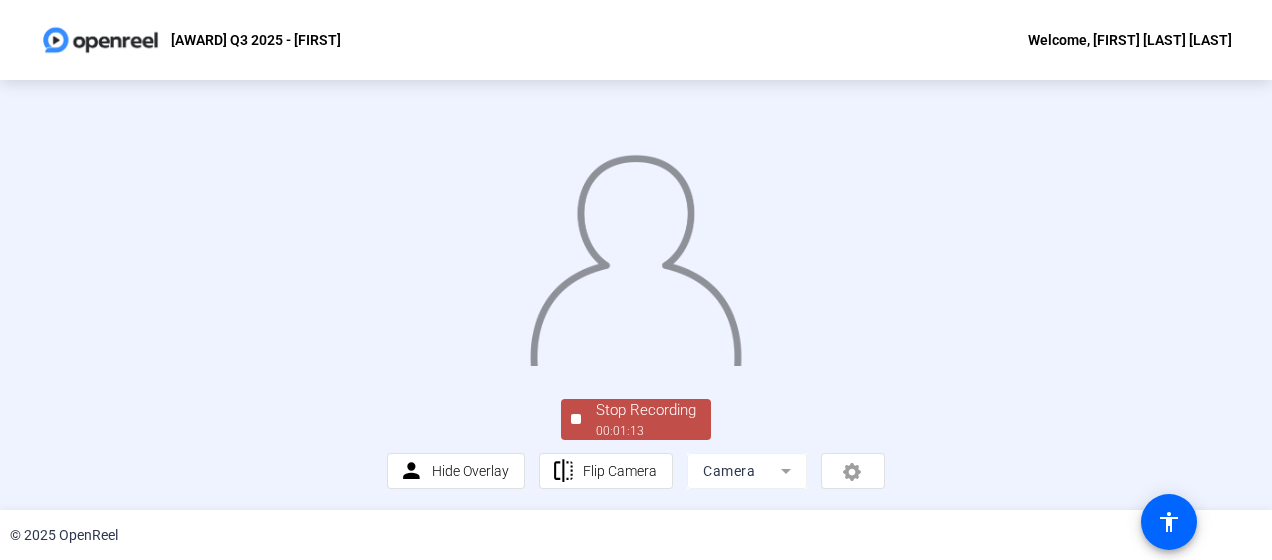 click 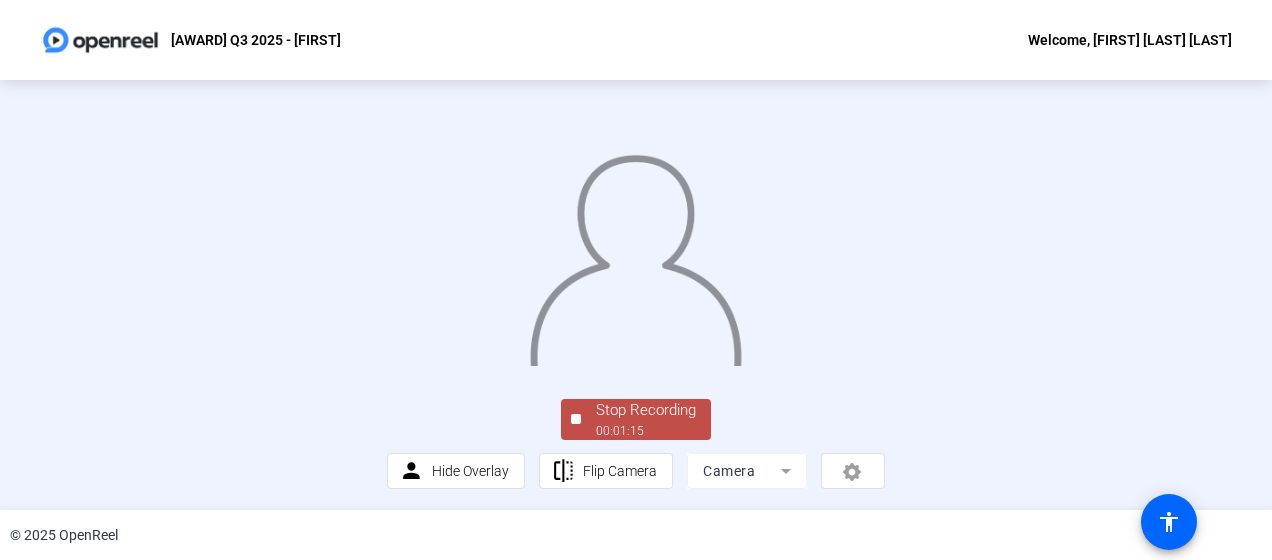 scroll, scrollTop: 163, scrollLeft: 0, axis: vertical 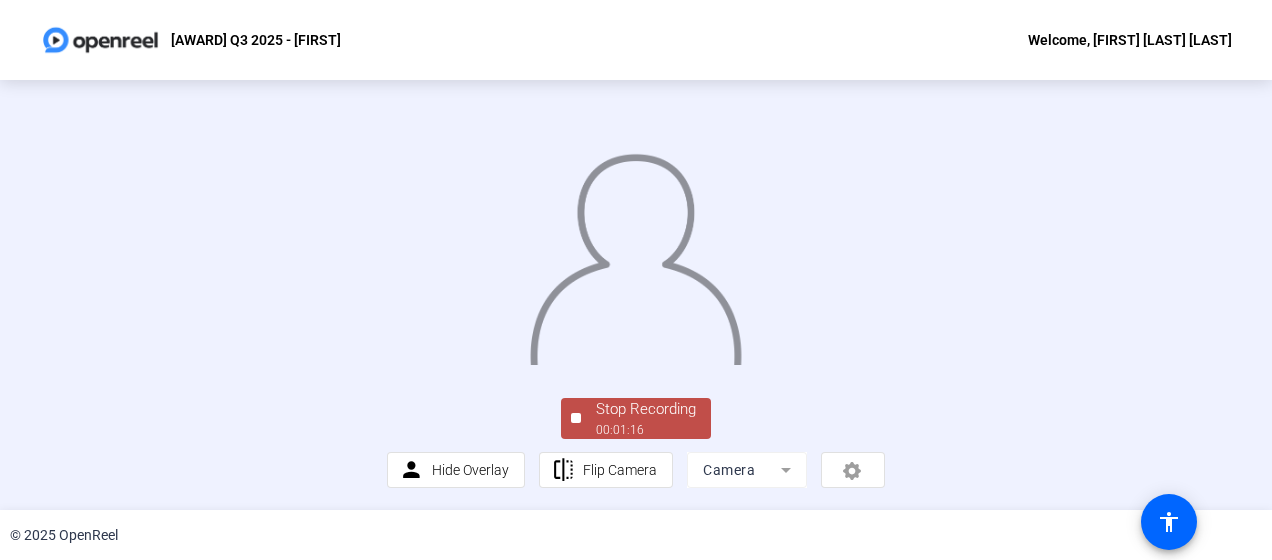 click on "00:01:16" 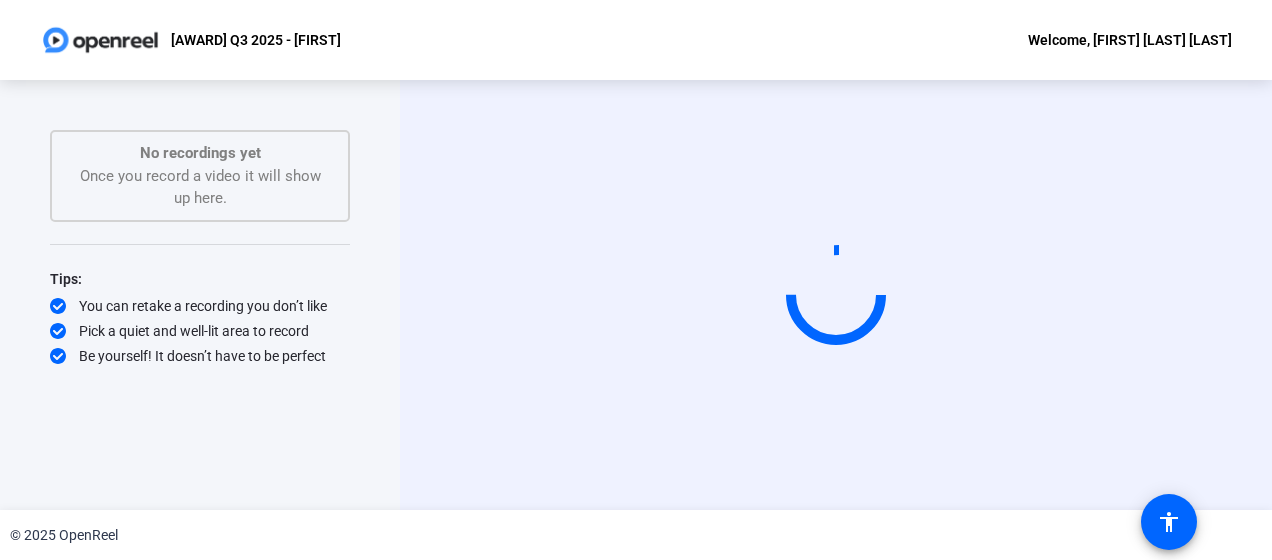 scroll, scrollTop: 0, scrollLeft: 0, axis: both 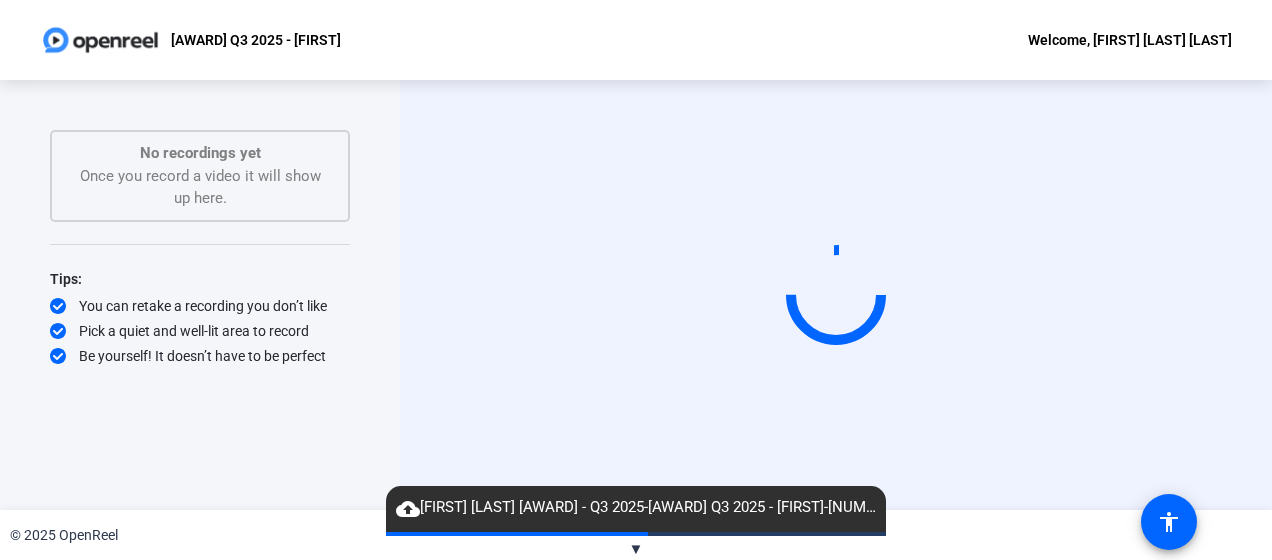 click on "▼" 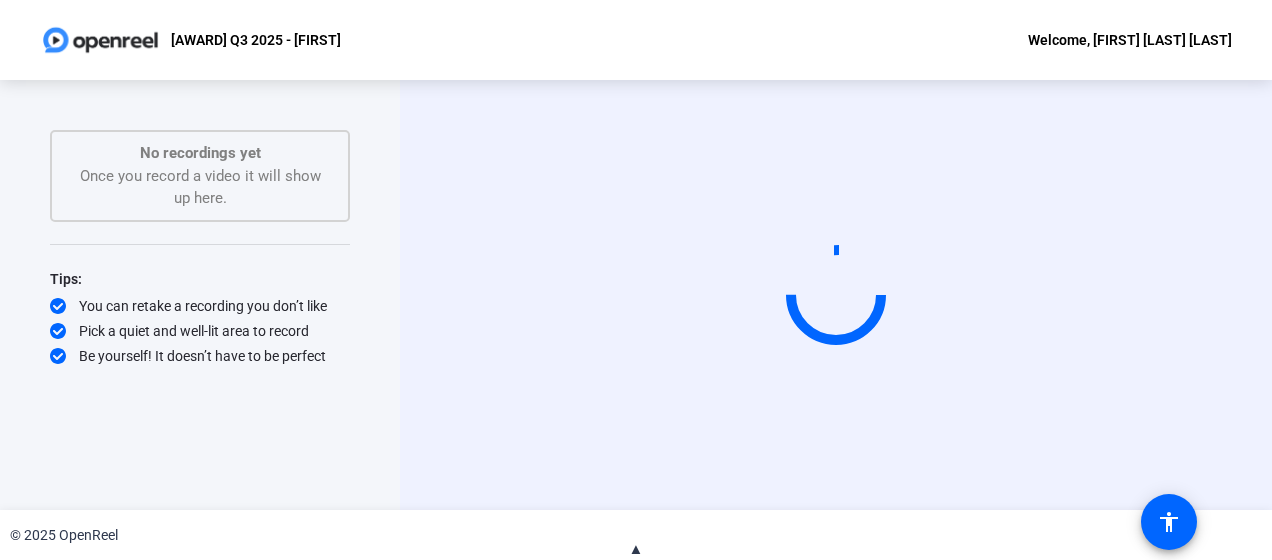 click on "▲" 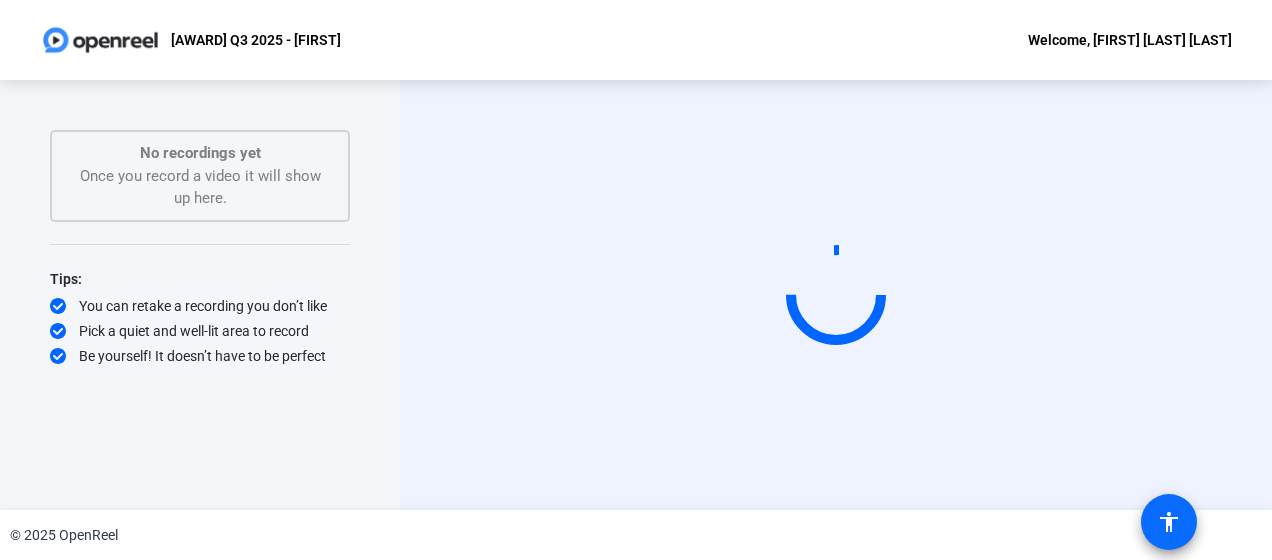 click on "accessibility" 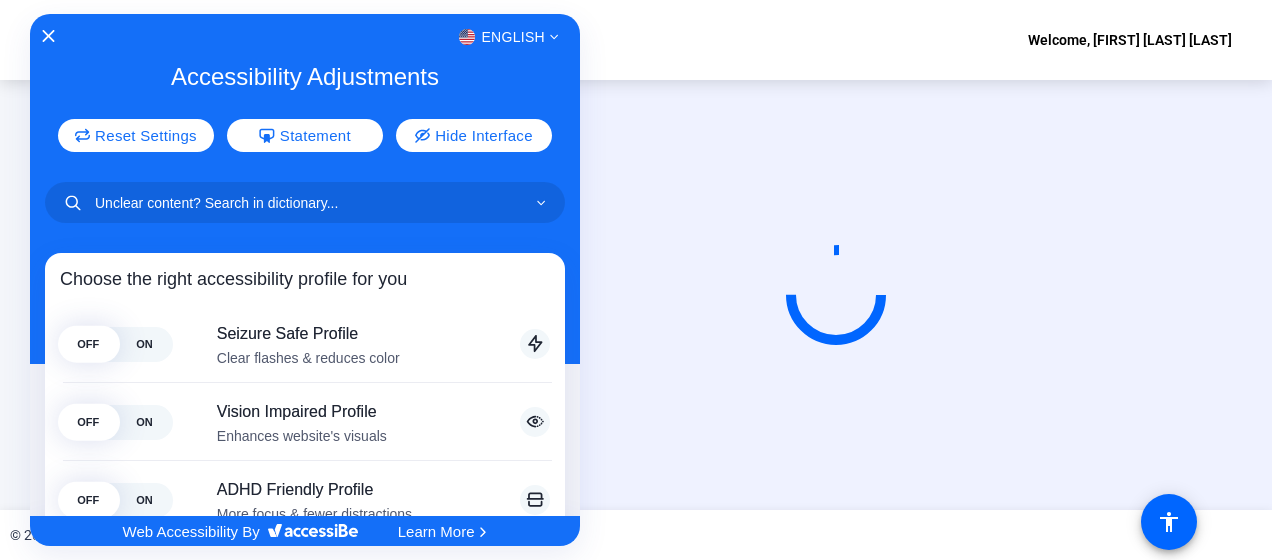 click 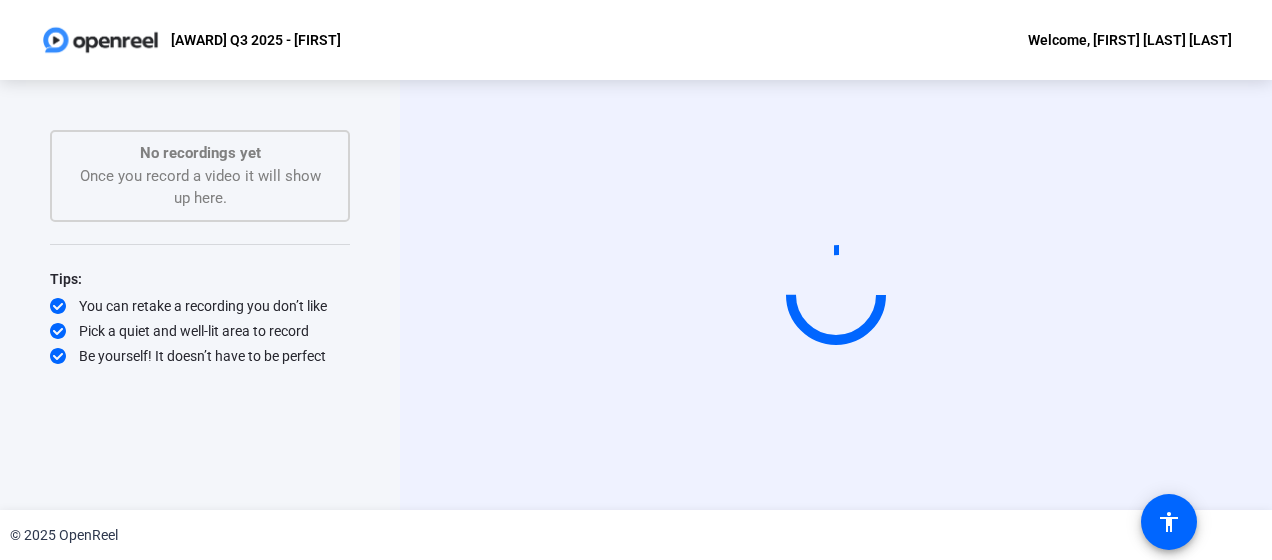 click on "Precision Principles Award Q3 2025 - Rajesh Welcome, Rajesh Kumar Karthikeyan" 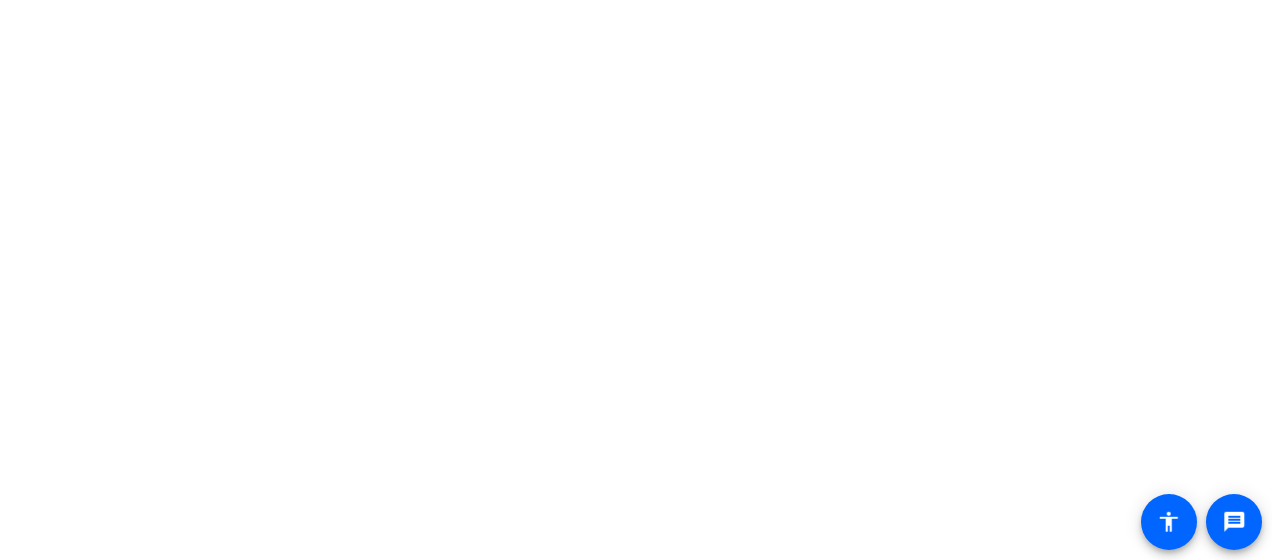 scroll, scrollTop: 0, scrollLeft: 0, axis: both 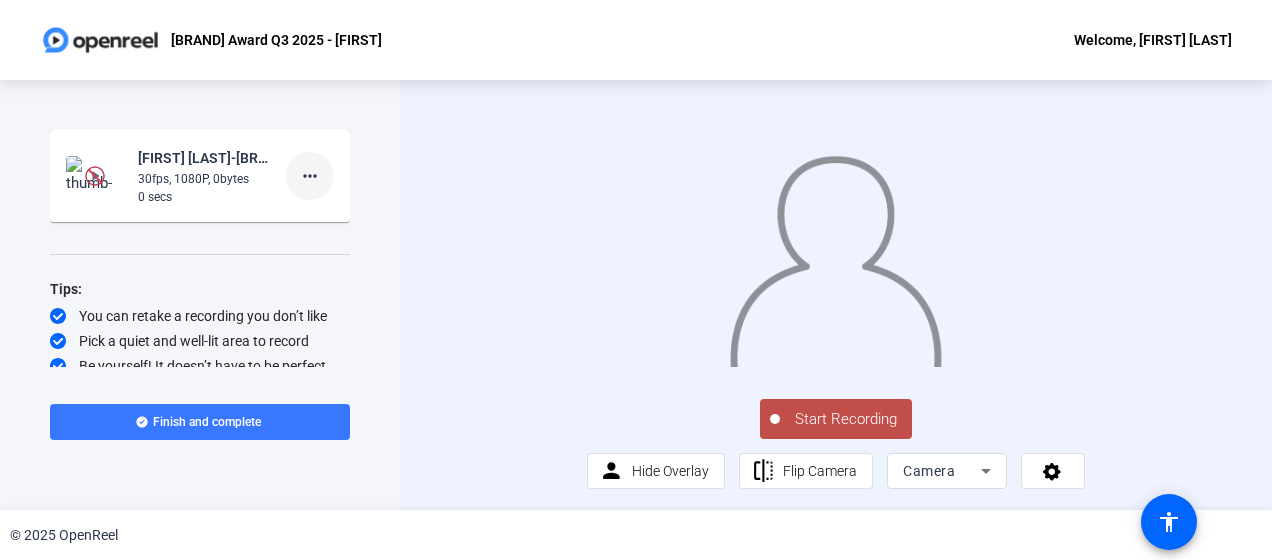 click on "more_horiz" 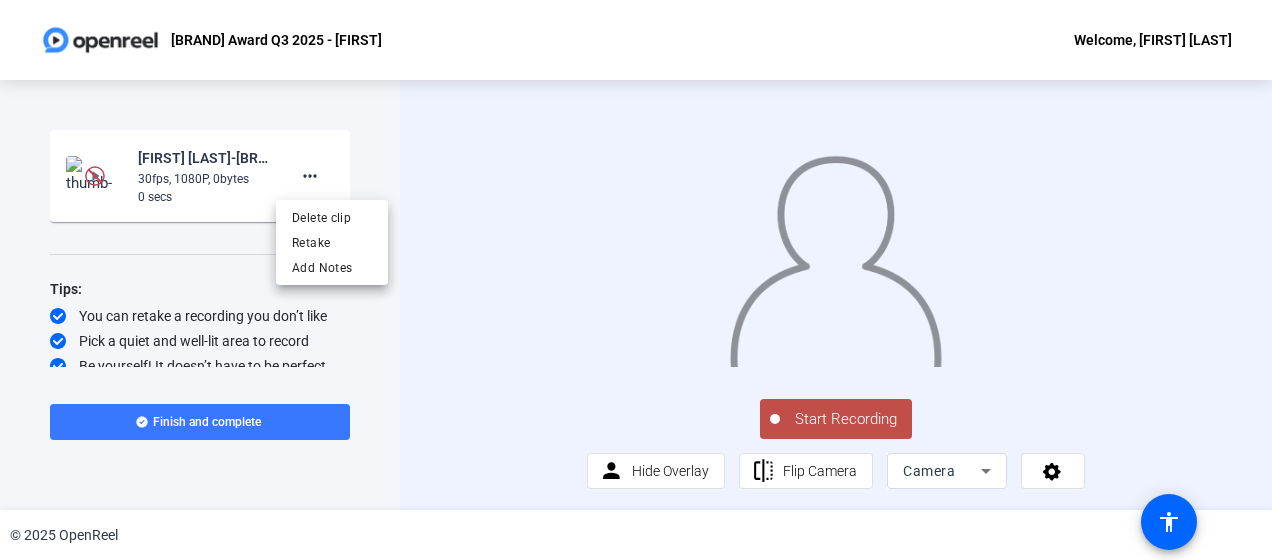 click at bounding box center (636, 280) 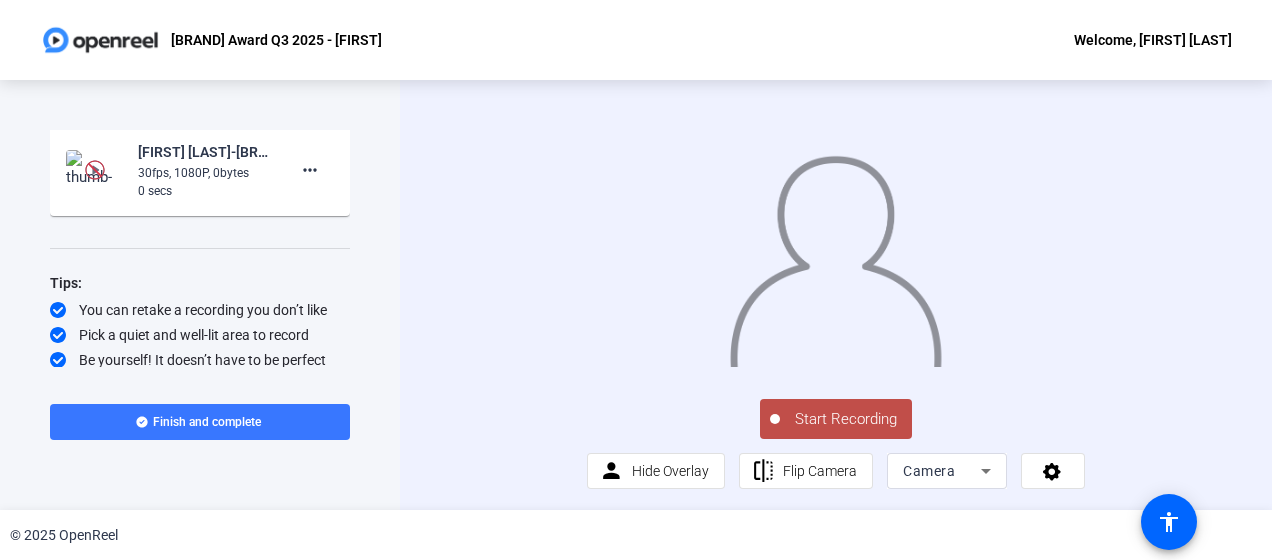 scroll, scrollTop: 8, scrollLeft: 0, axis: vertical 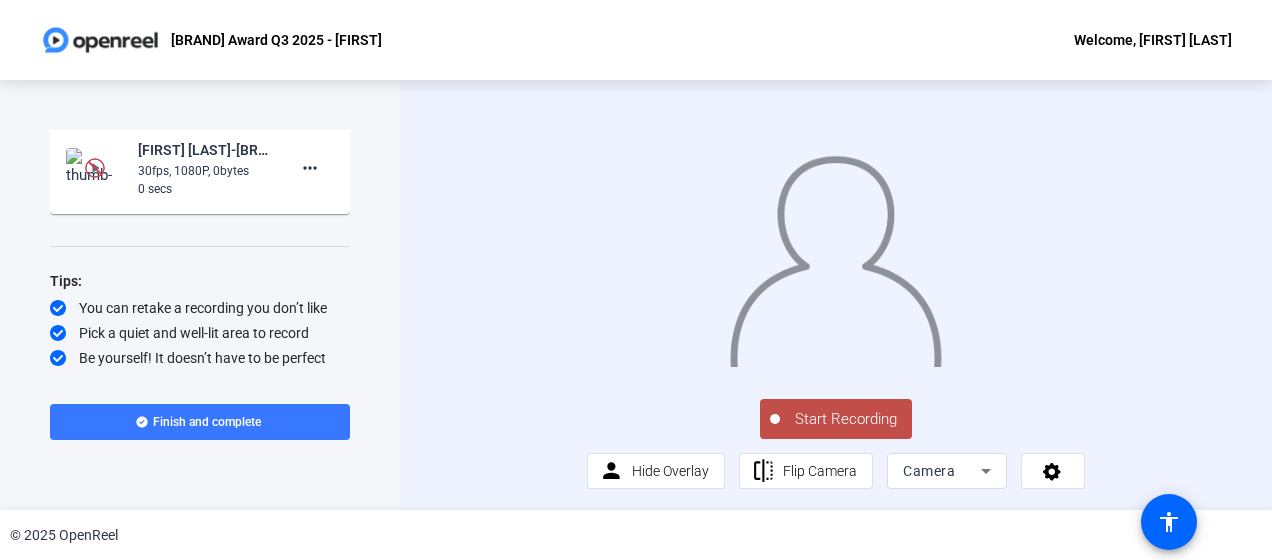 click 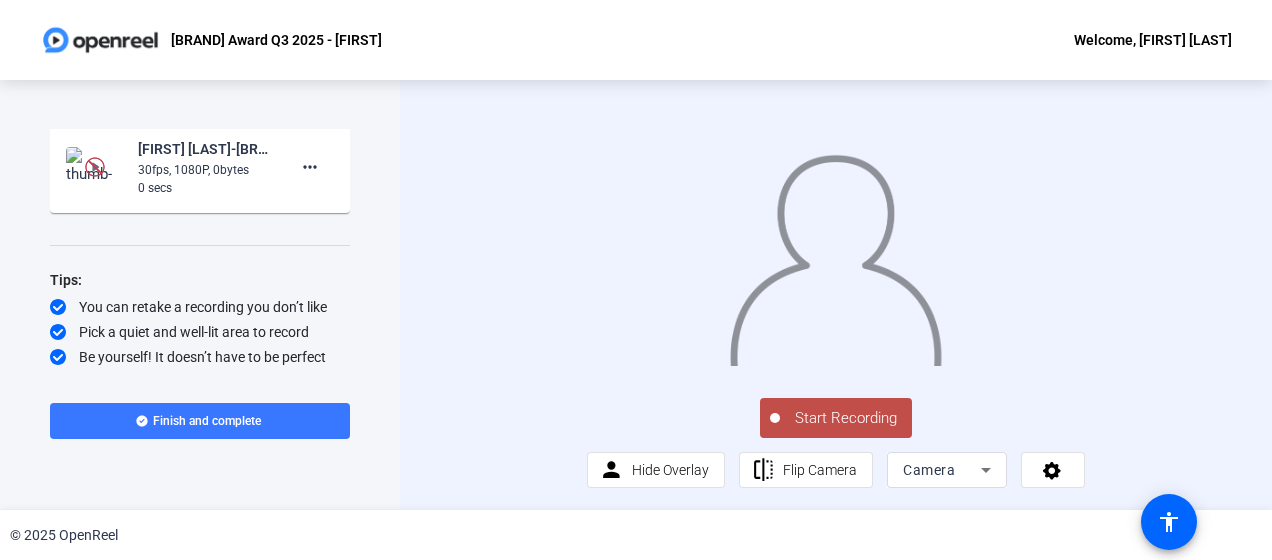 scroll, scrollTop: 0, scrollLeft: 0, axis: both 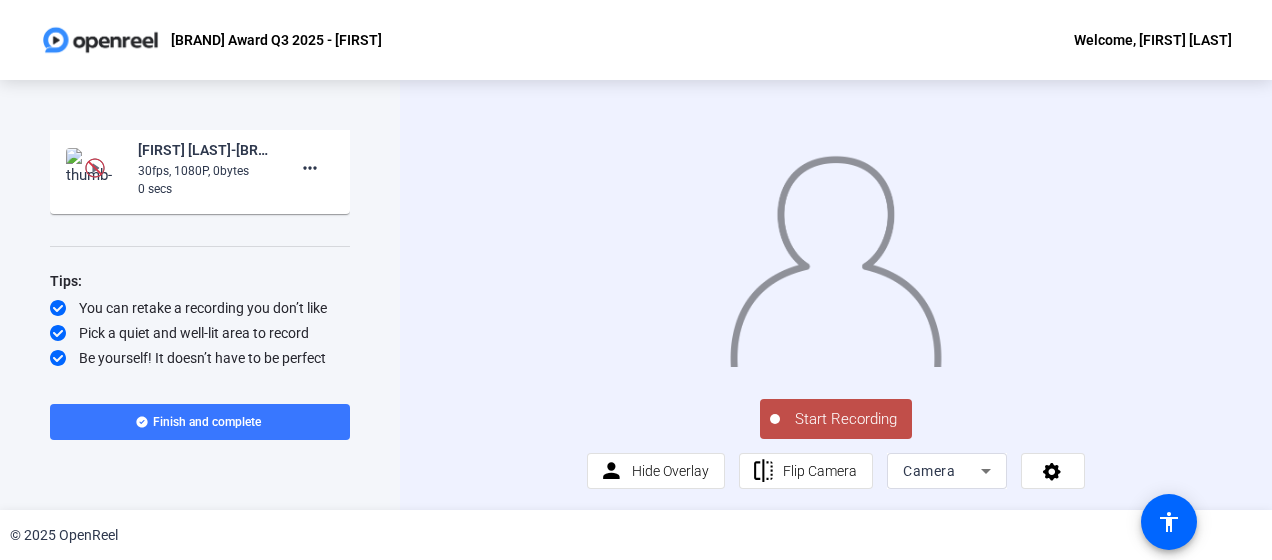 click on "30fps, 1080P, 0bytes" 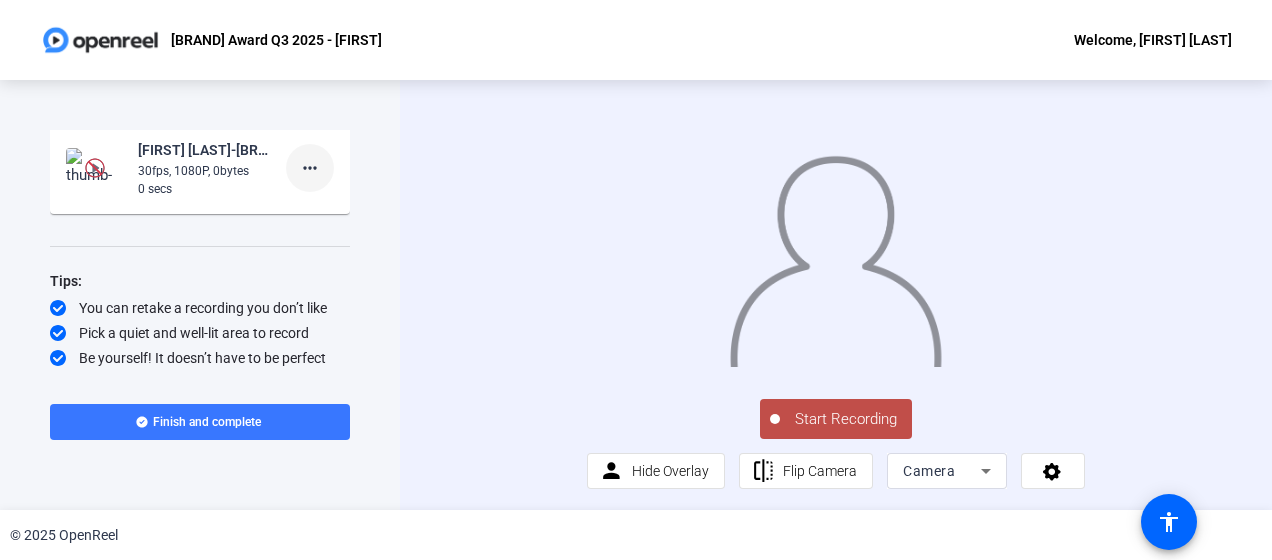 click on "more_horiz" 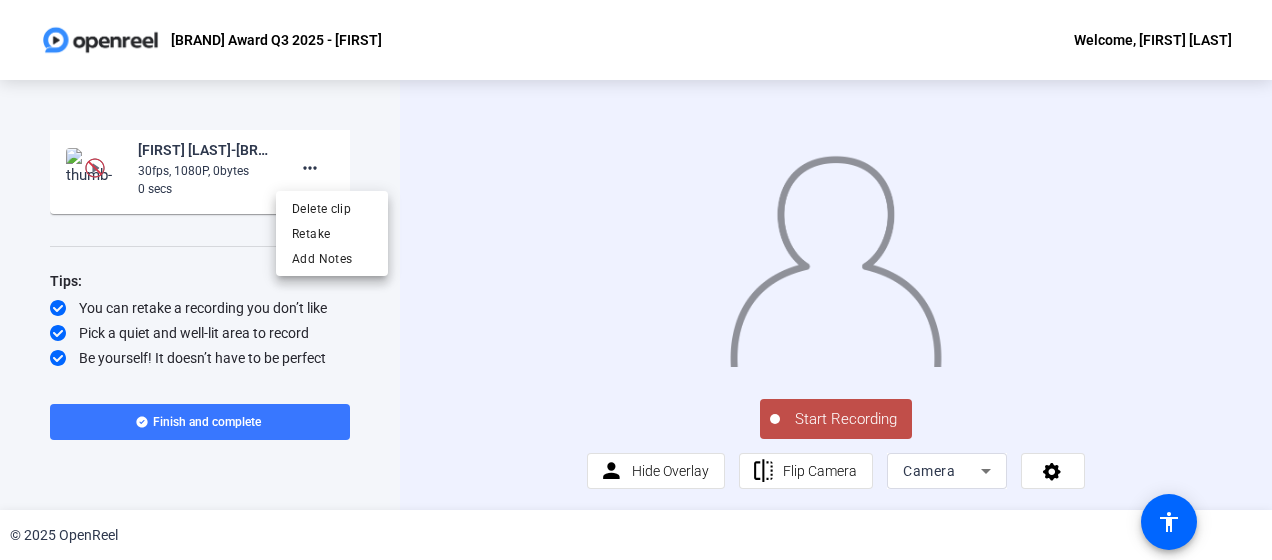 drag, startPoint x: 165, startPoint y: 155, endPoint x: 111, endPoint y: 154, distance: 54.00926 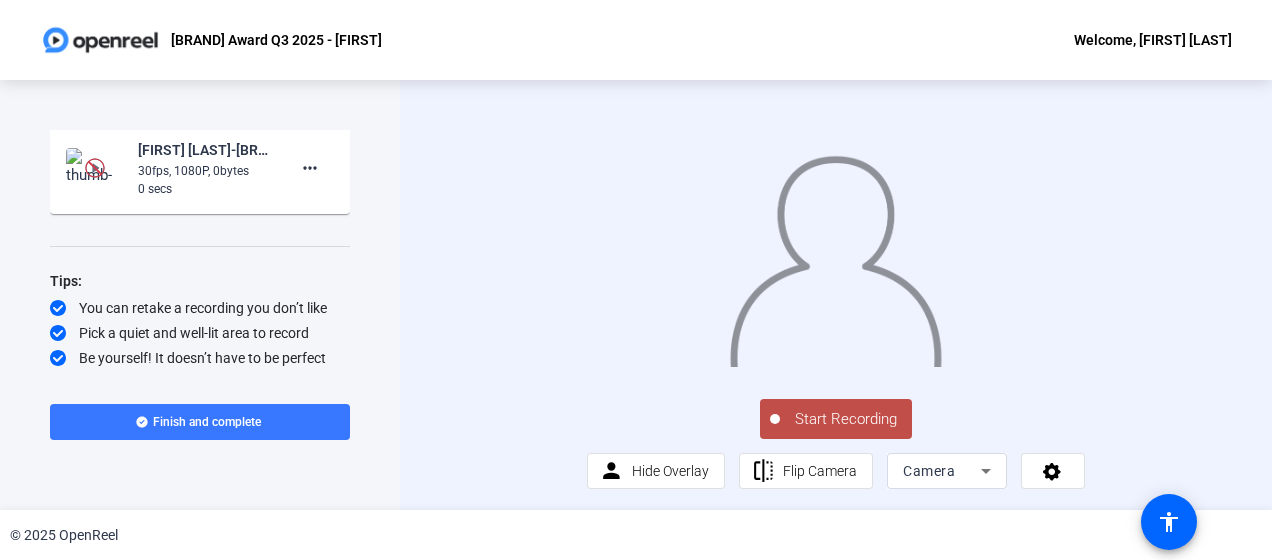 click 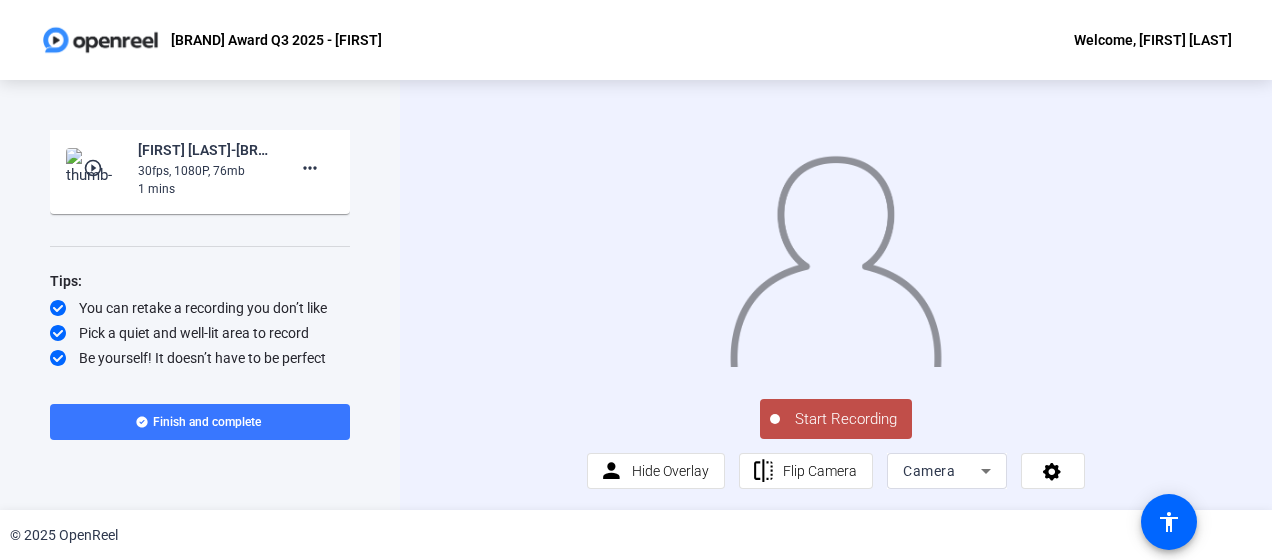 click on "play_circle_outline" 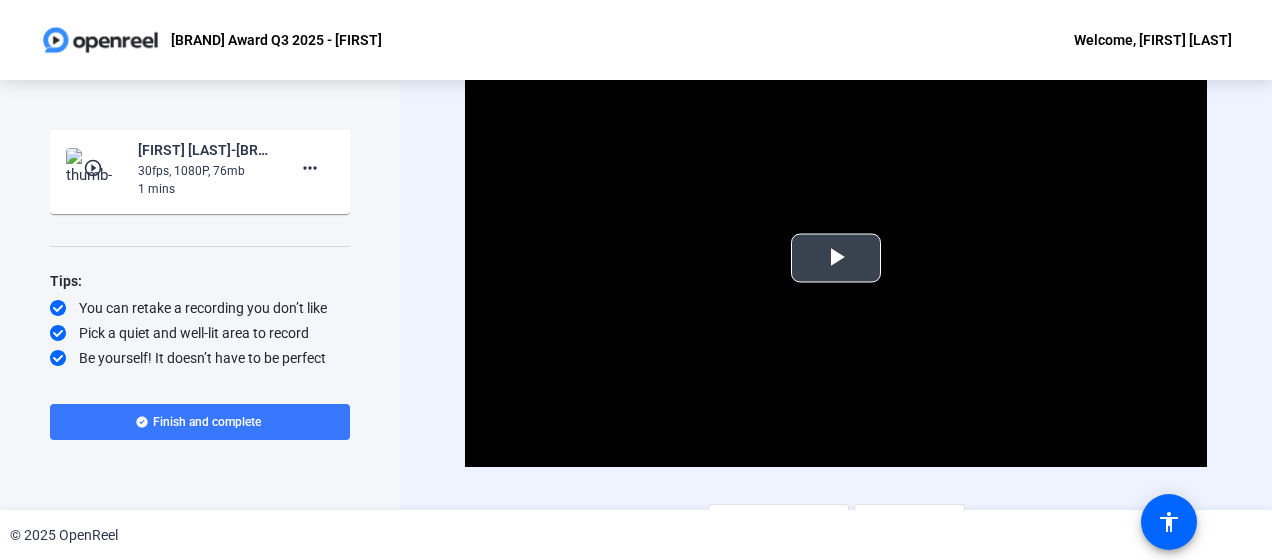 click at bounding box center (836, 258) 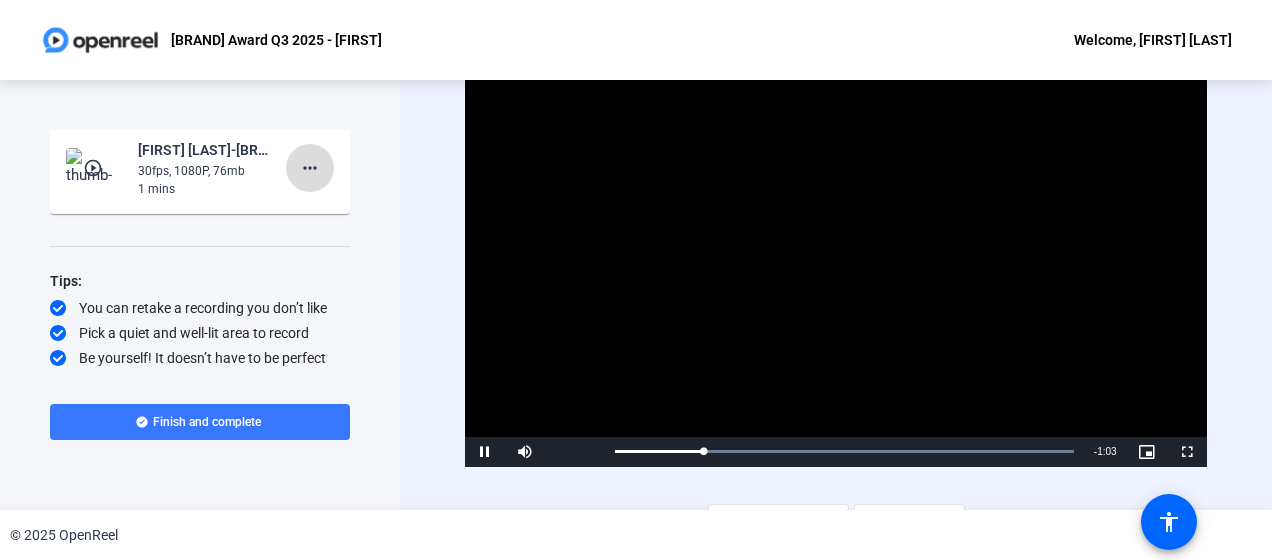 click on "more_horiz" 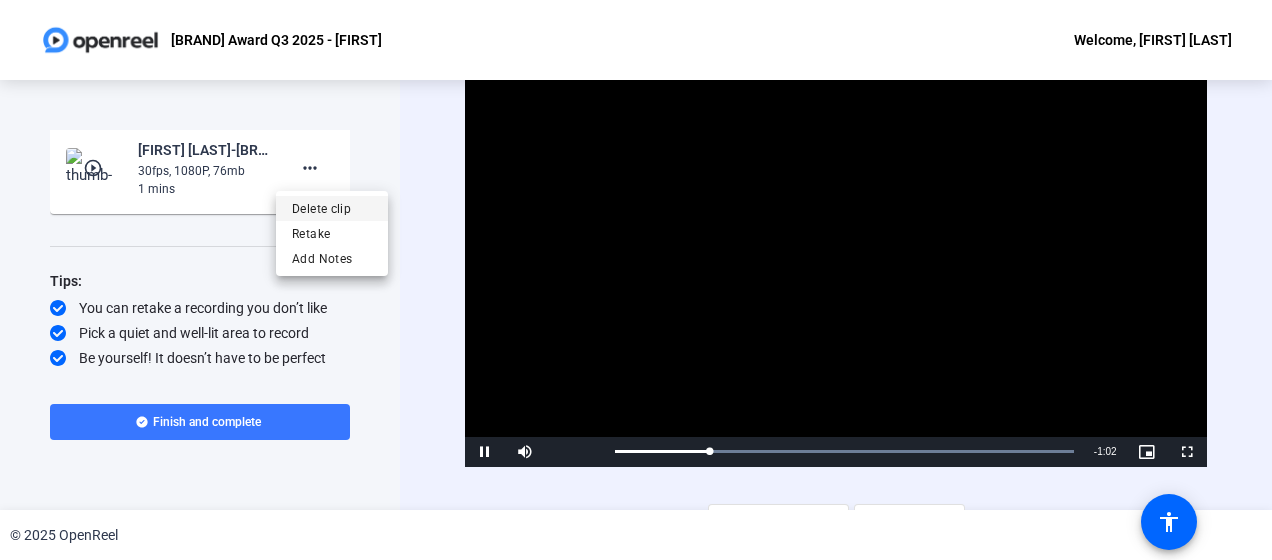 click on "Delete clip" at bounding box center (332, 209) 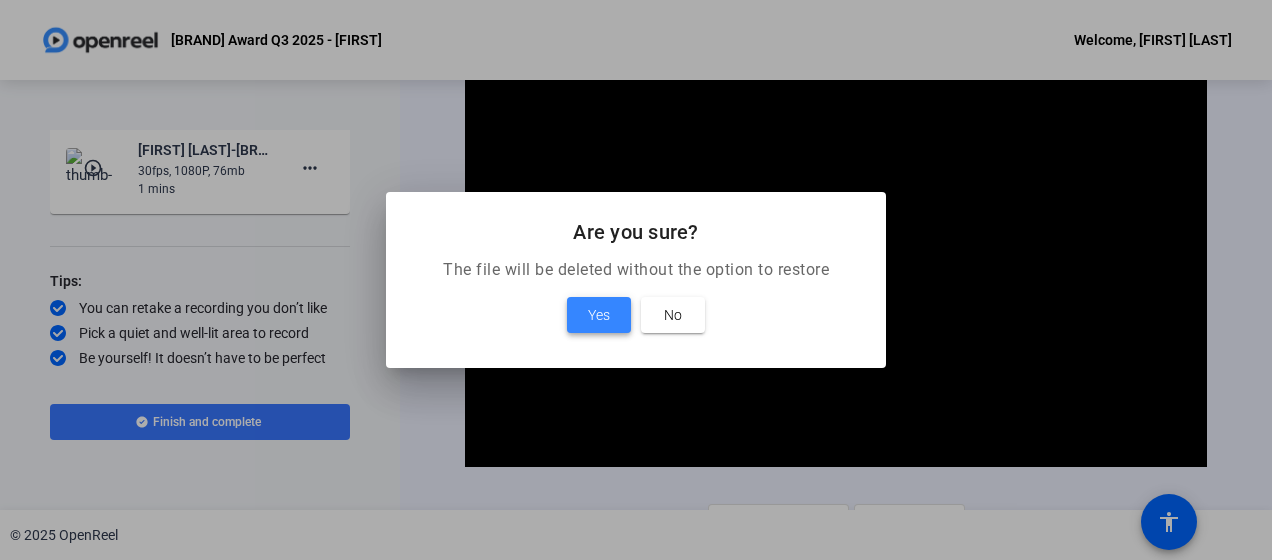 click on "Yes" at bounding box center [599, 315] 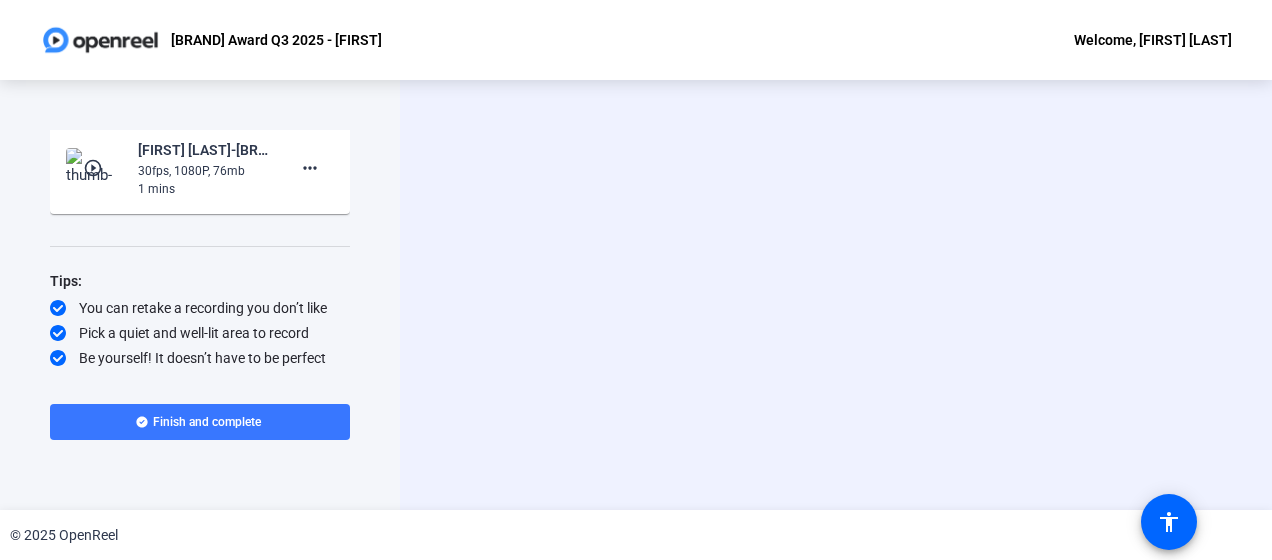 scroll, scrollTop: 0, scrollLeft: 0, axis: both 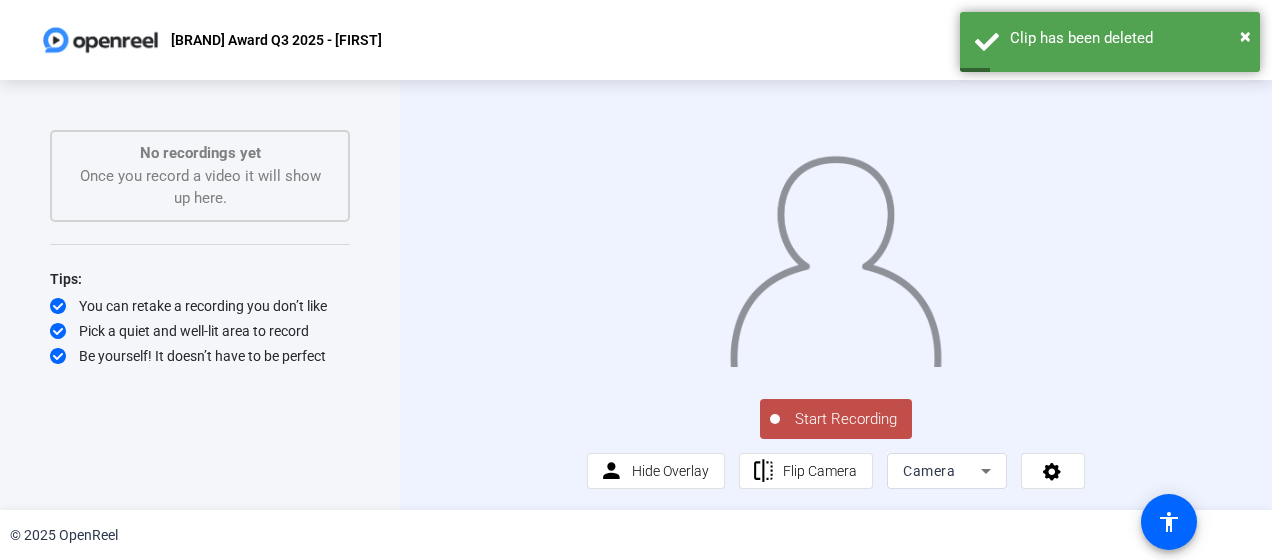 click on "Start Recording" 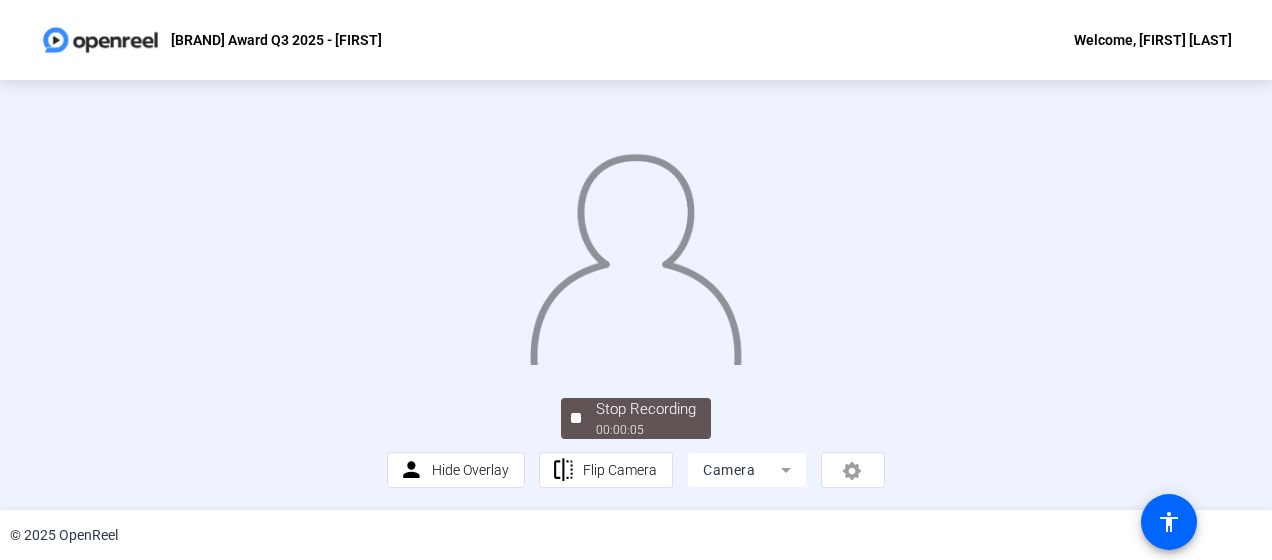 scroll, scrollTop: 163, scrollLeft: 0, axis: vertical 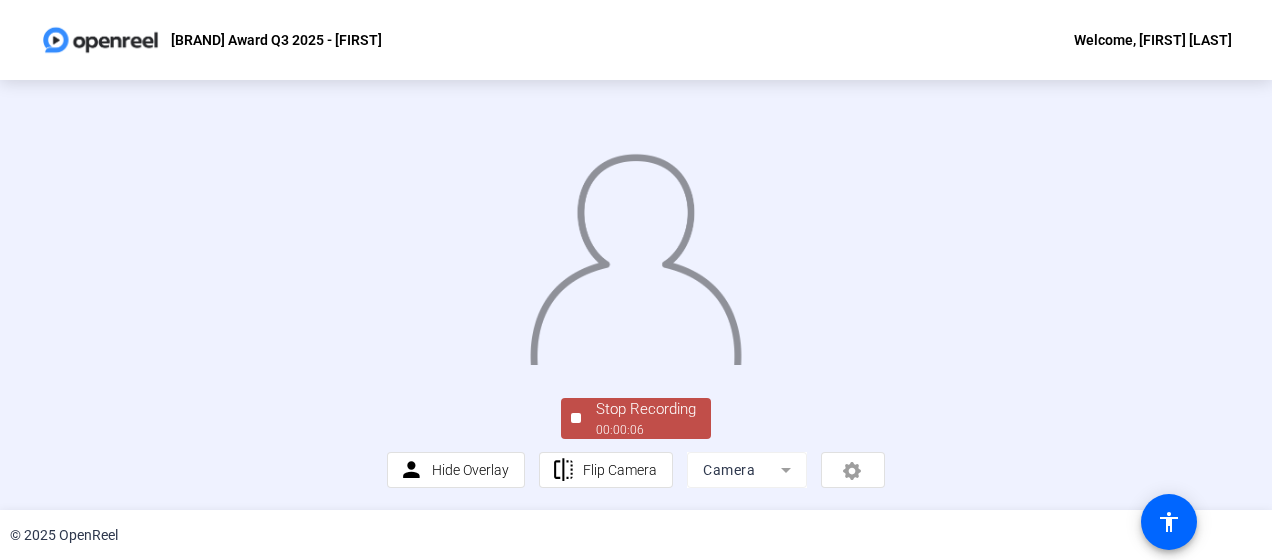 click on "Stop Recording" 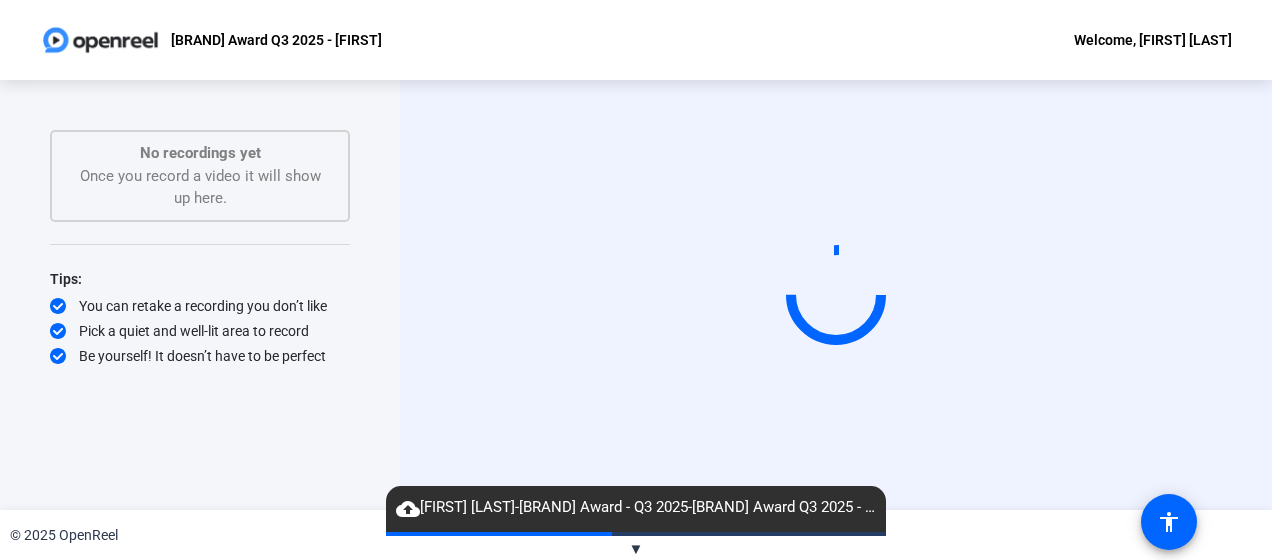 click on "Tips:
You can retake a recording you don’t like
Pick a quiet and well-lit area to record
Be yourself! It doesn’t have to be perfect" 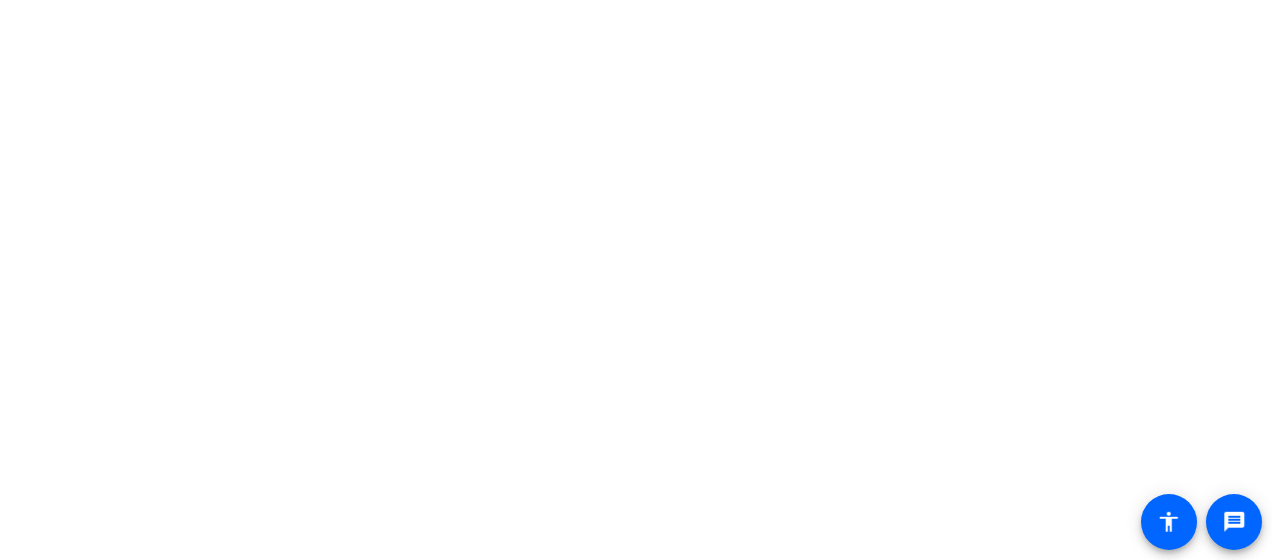 scroll, scrollTop: 0, scrollLeft: 0, axis: both 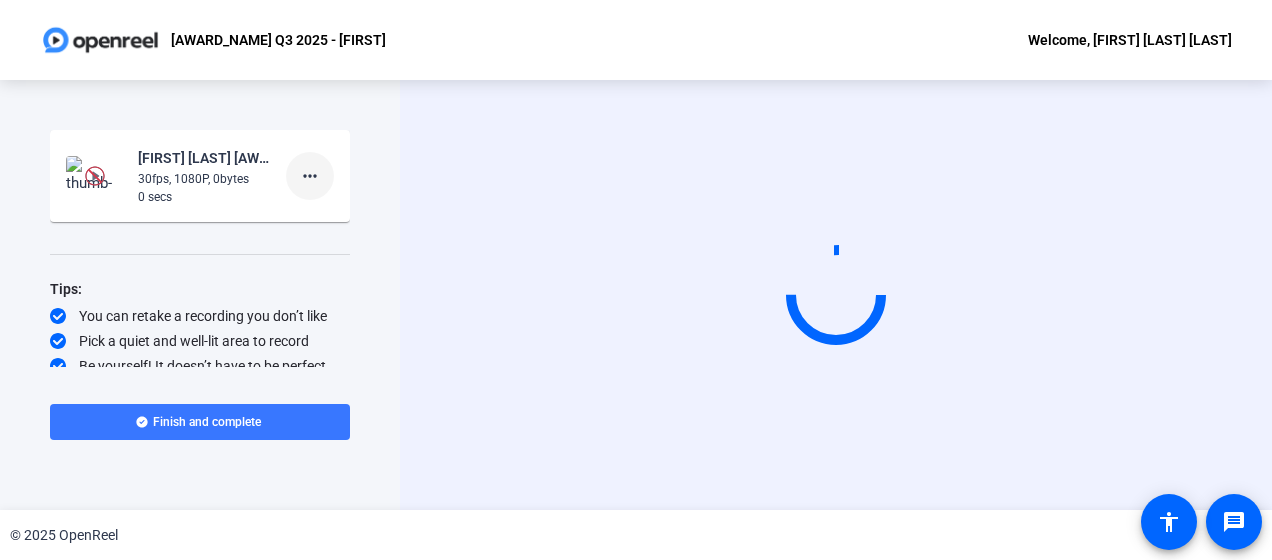 click on "more_horiz" 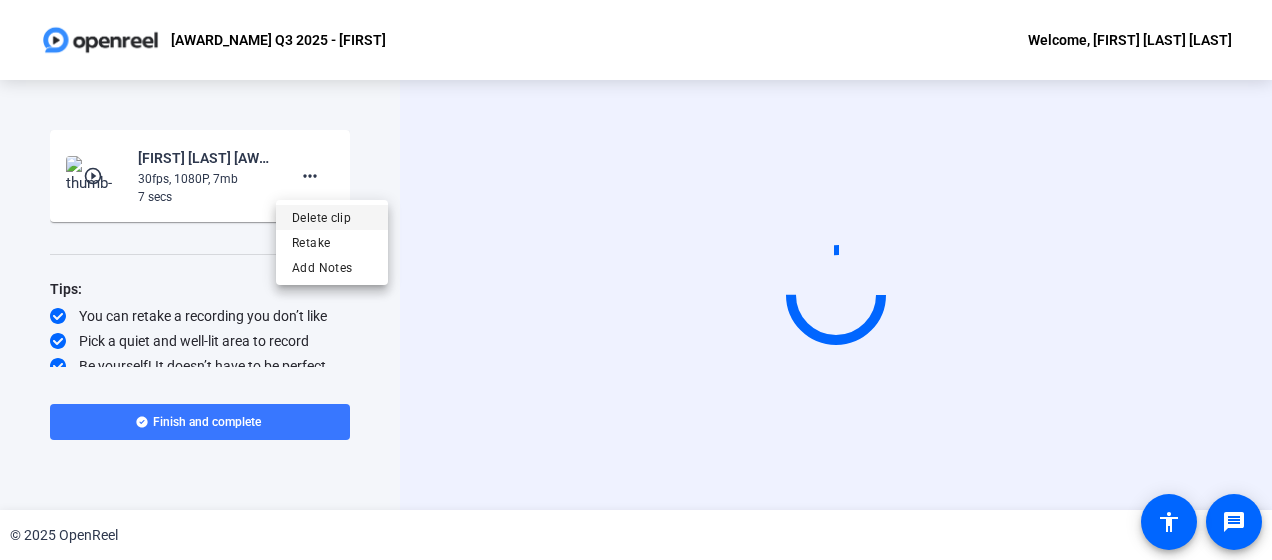 click on "Delete clip" at bounding box center (332, 218) 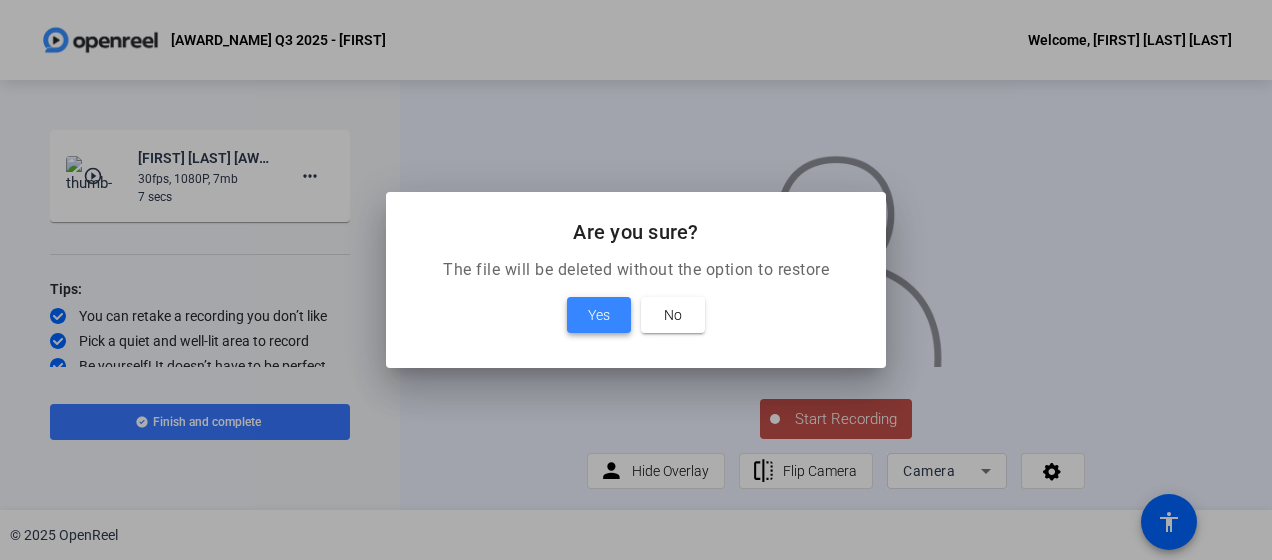 click at bounding box center (599, 315) 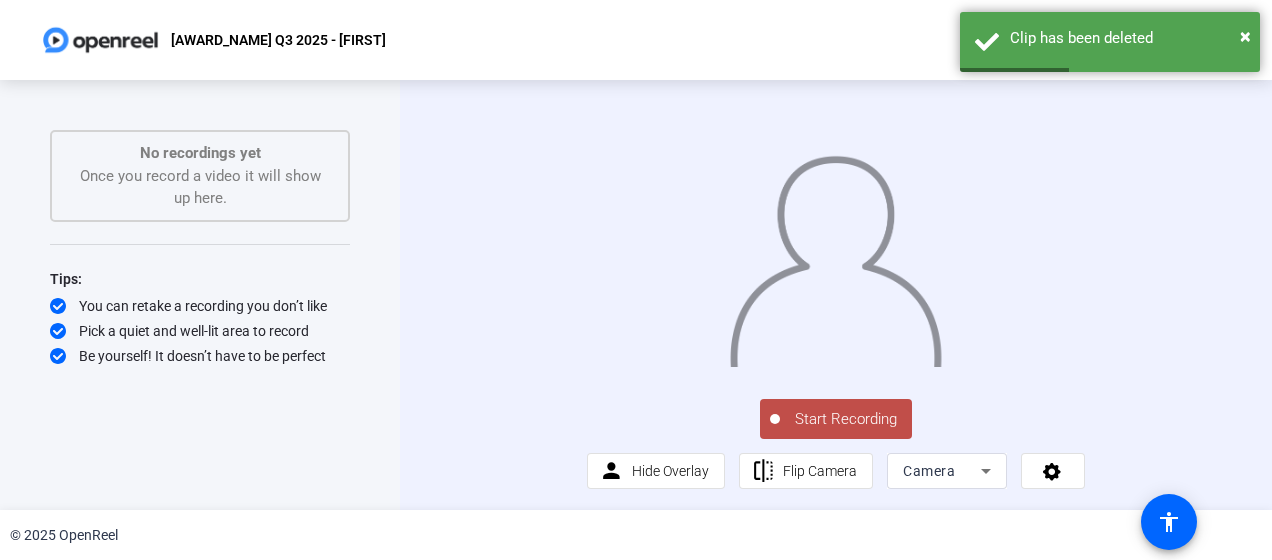 click on "Start Recording" 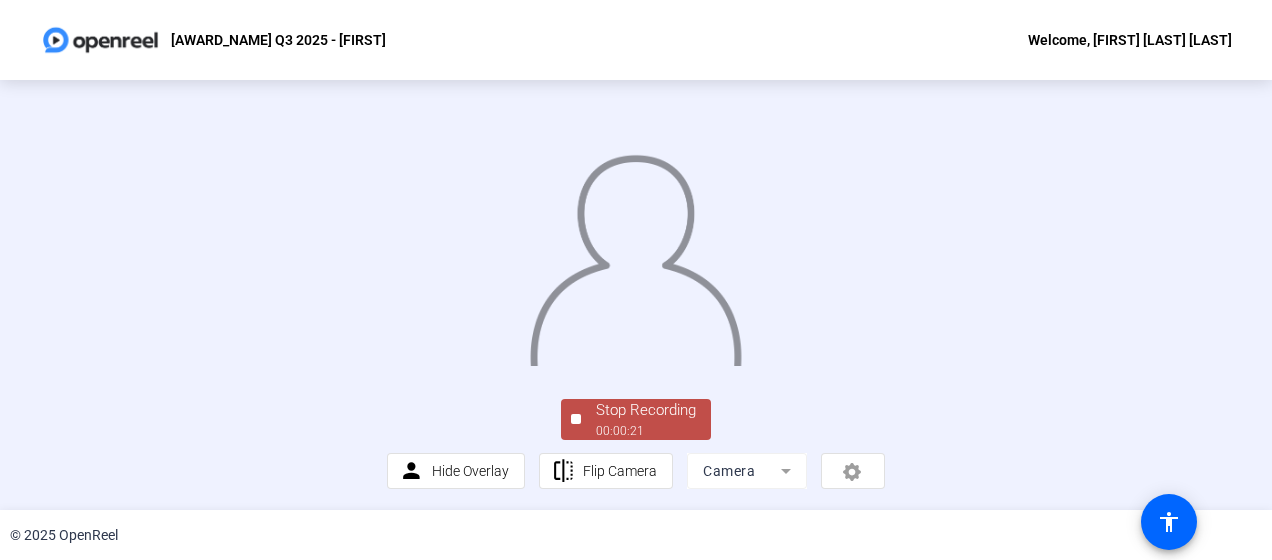 click on "Precision Principles Award Q3 2025 - Rajesh Welcome, Rajesh Kumar Karthikeyan" 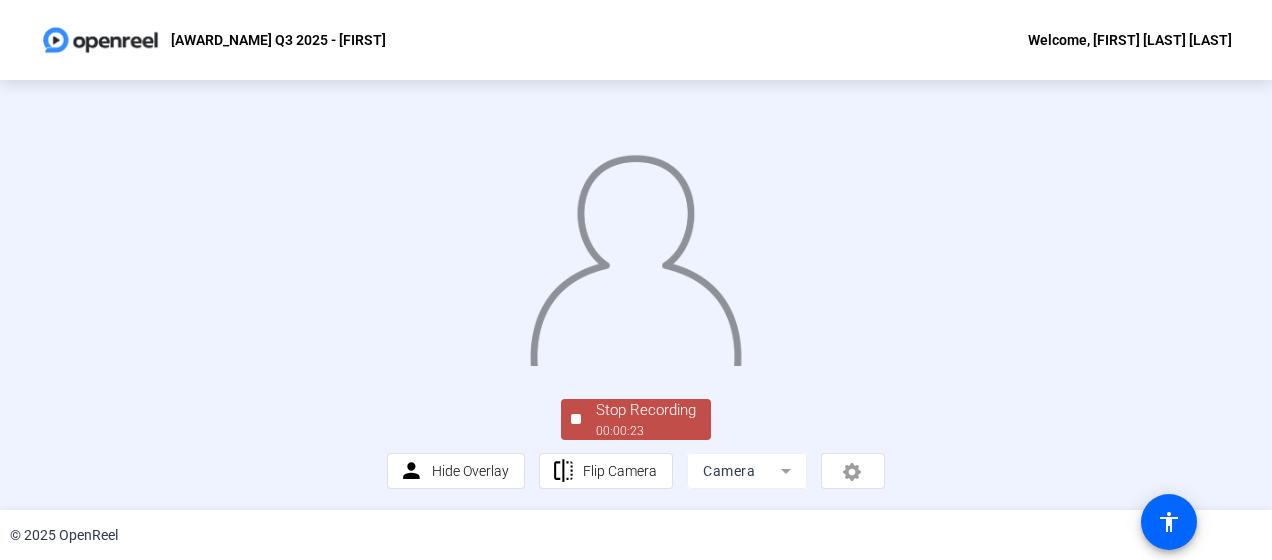 click 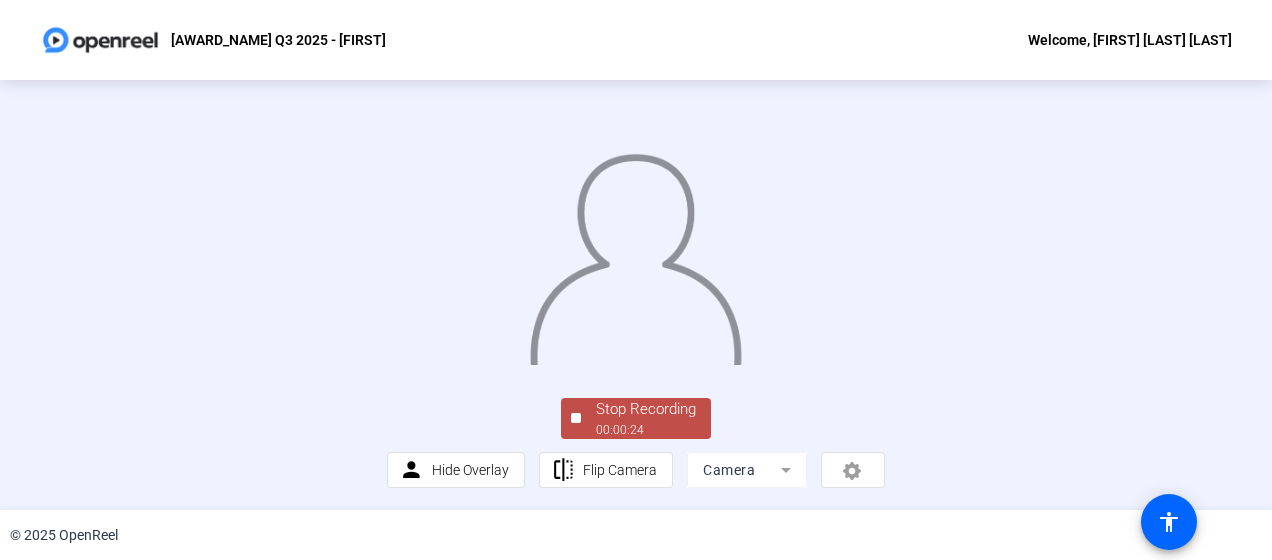 click on "Stop Recording" 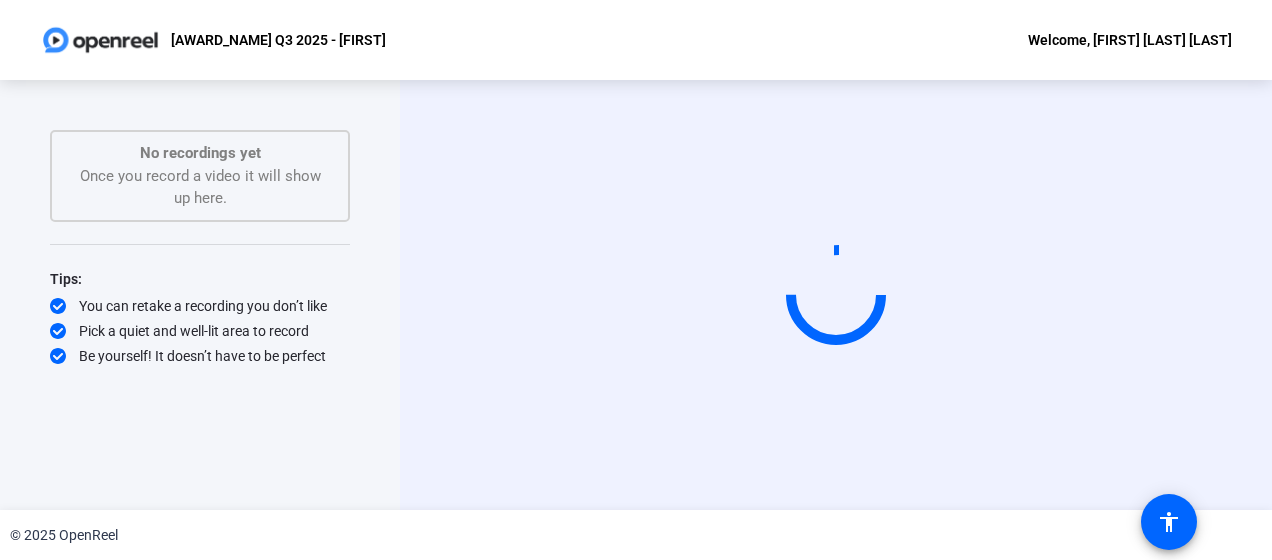 scroll, scrollTop: 0, scrollLeft: 0, axis: both 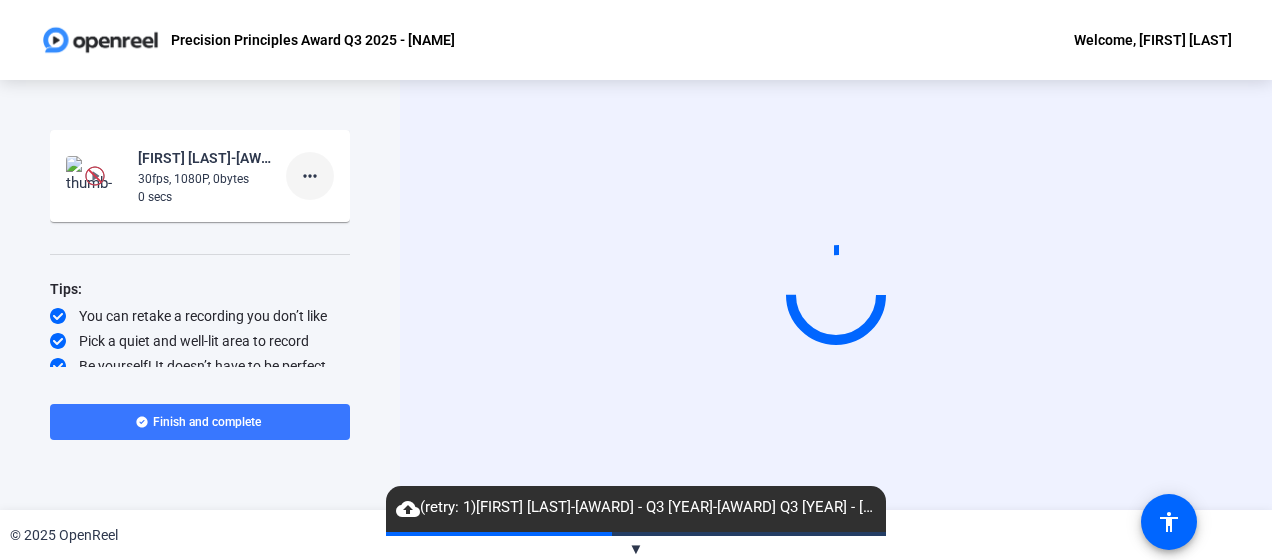 click on "more_horiz" 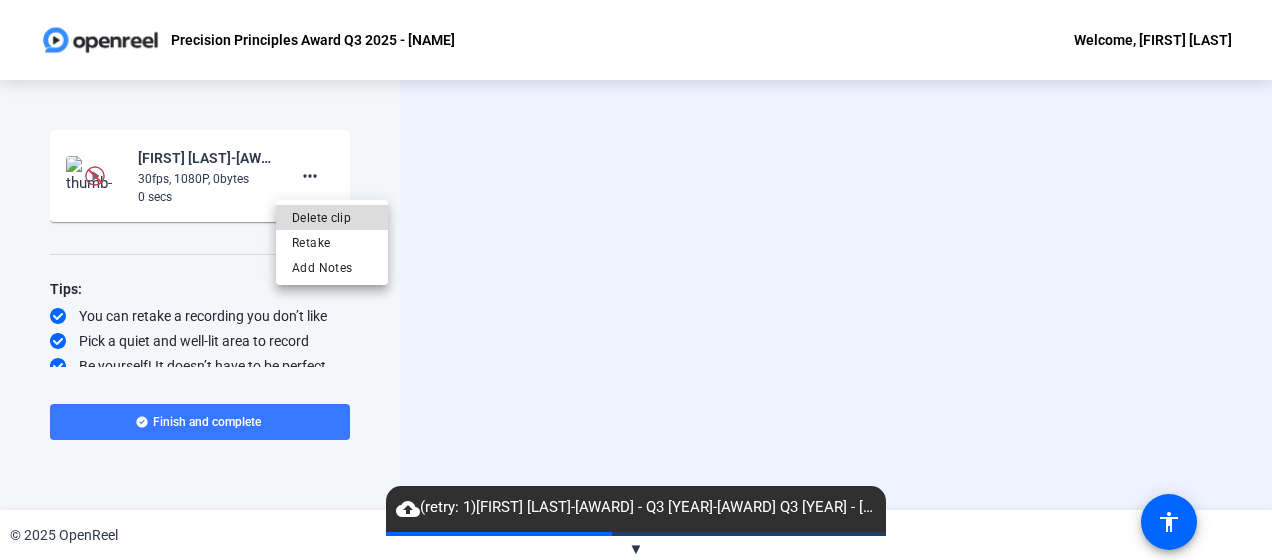 click on "Delete clip" at bounding box center [332, 218] 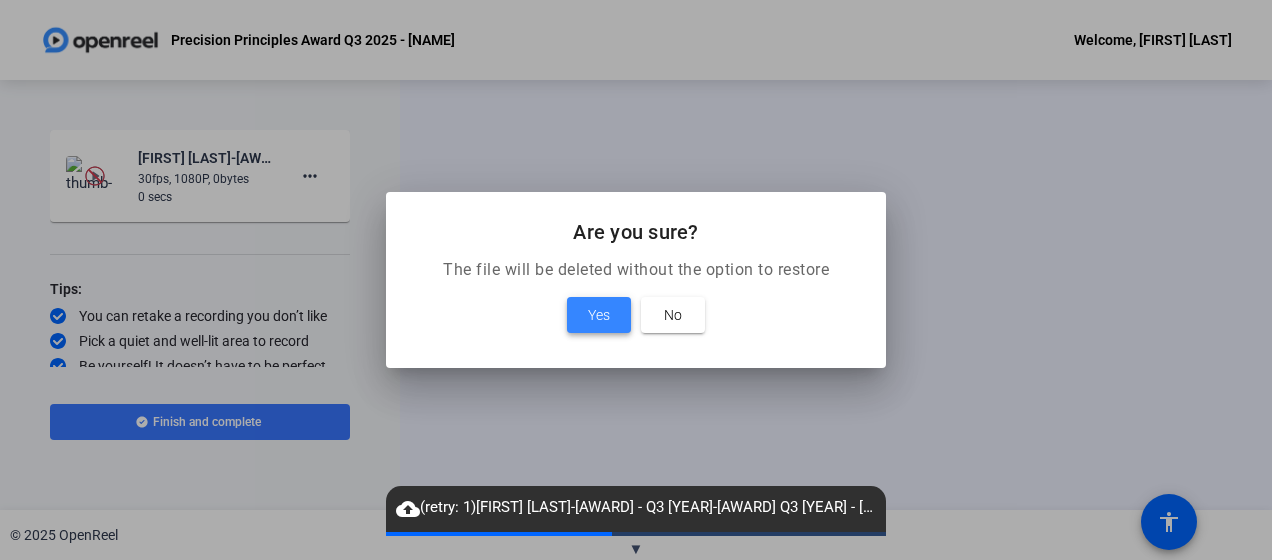 click on "Yes" at bounding box center (599, 315) 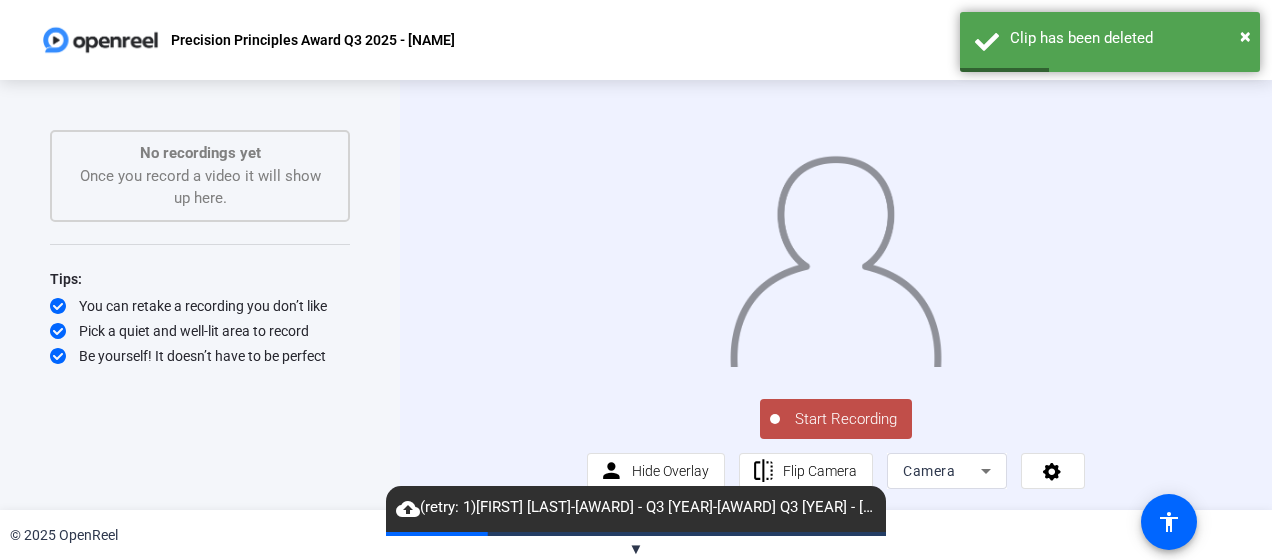 click on "Start Recording" 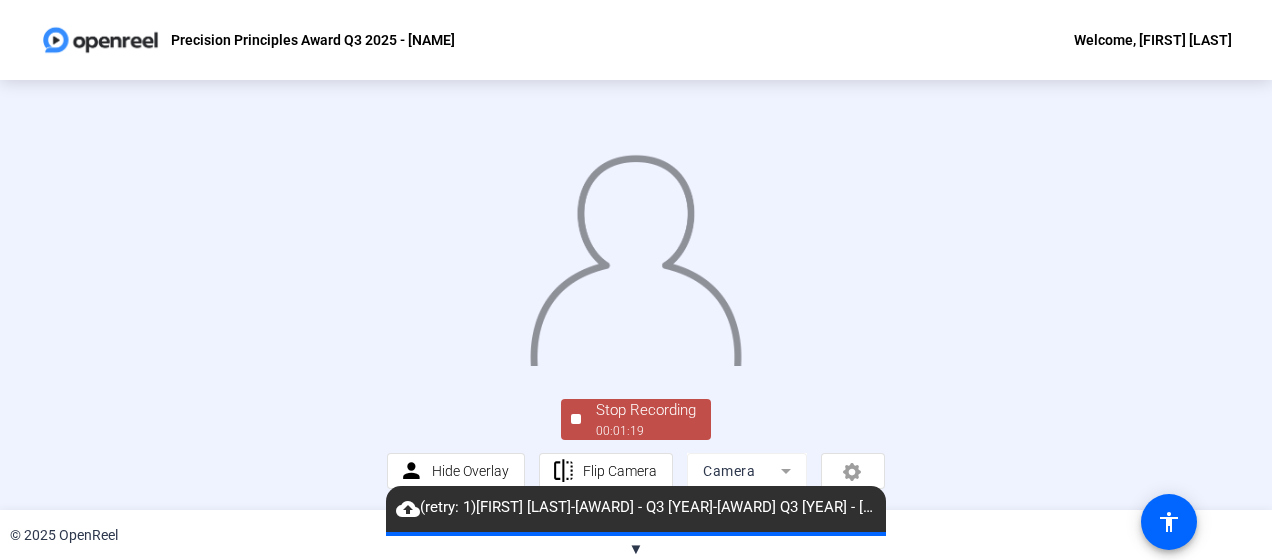 click on "Precision Principles Award Q3 2025 - Rajesh Welcome, Rajesh Kumar Karthikeyan" 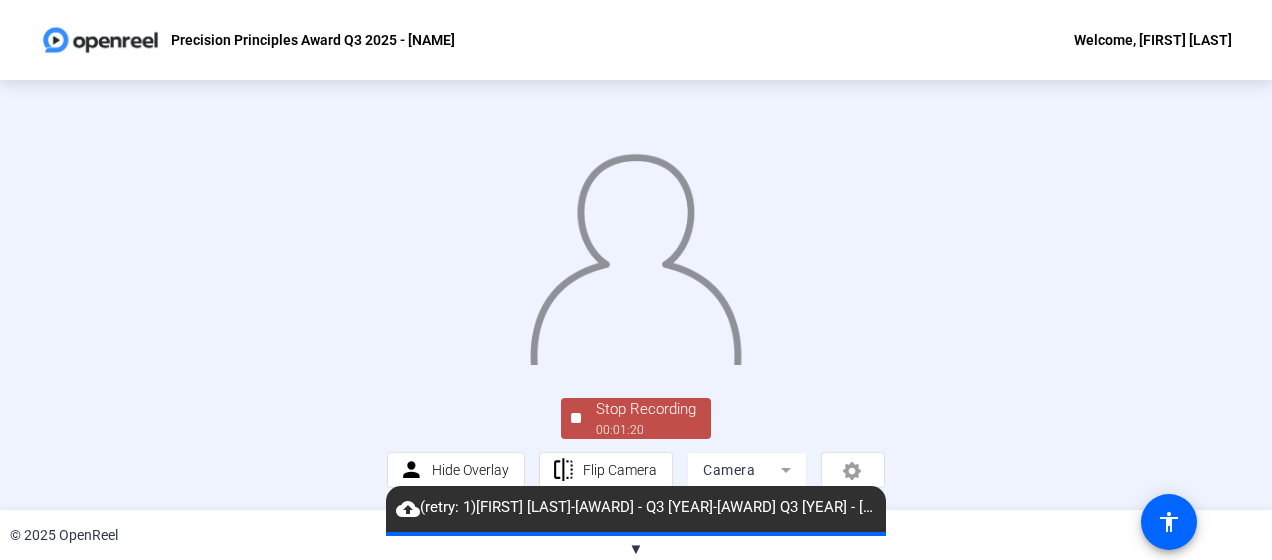 scroll, scrollTop: 163, scrollLeft: 0, axis: vertical 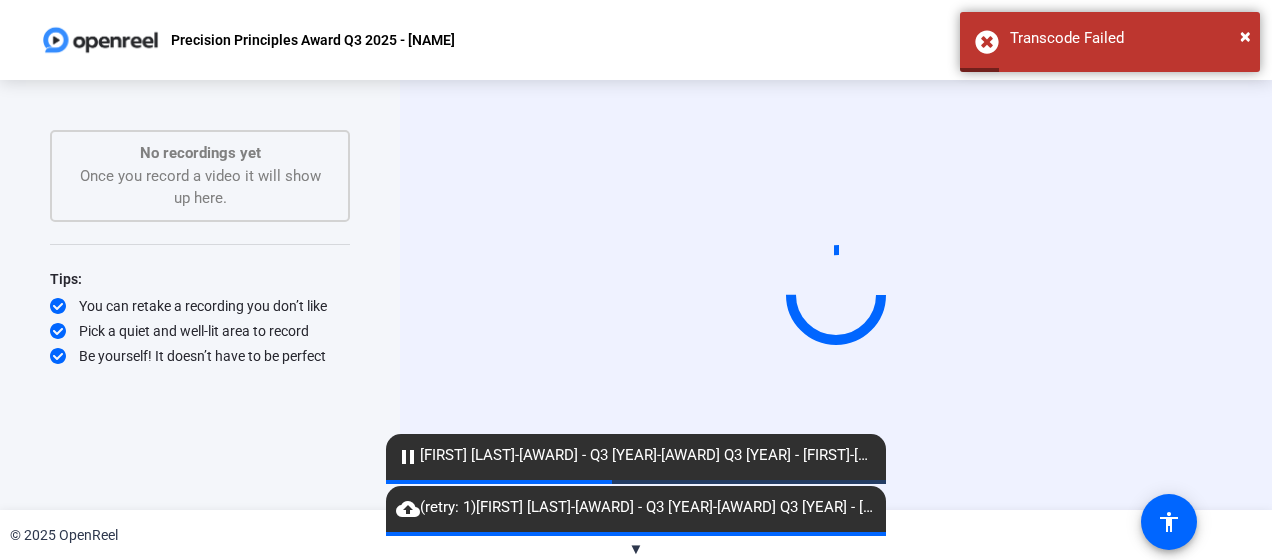 click on "cloud_upload   (retry: 1)   Rajesh Kumar Karthikeyan-Precision Principles Award - Q3 2025-Precision Principles Award Q3 2025 - Rajesh-1754292468582-webcam" 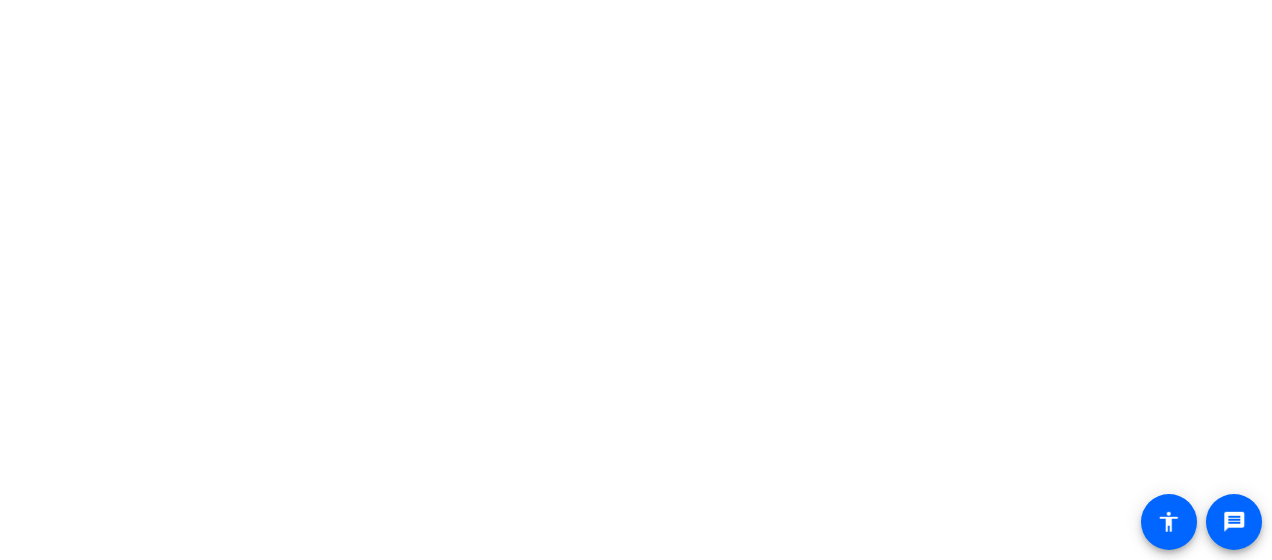 scroll, scrollTop: 0, scrollLeft: 0, axis: both 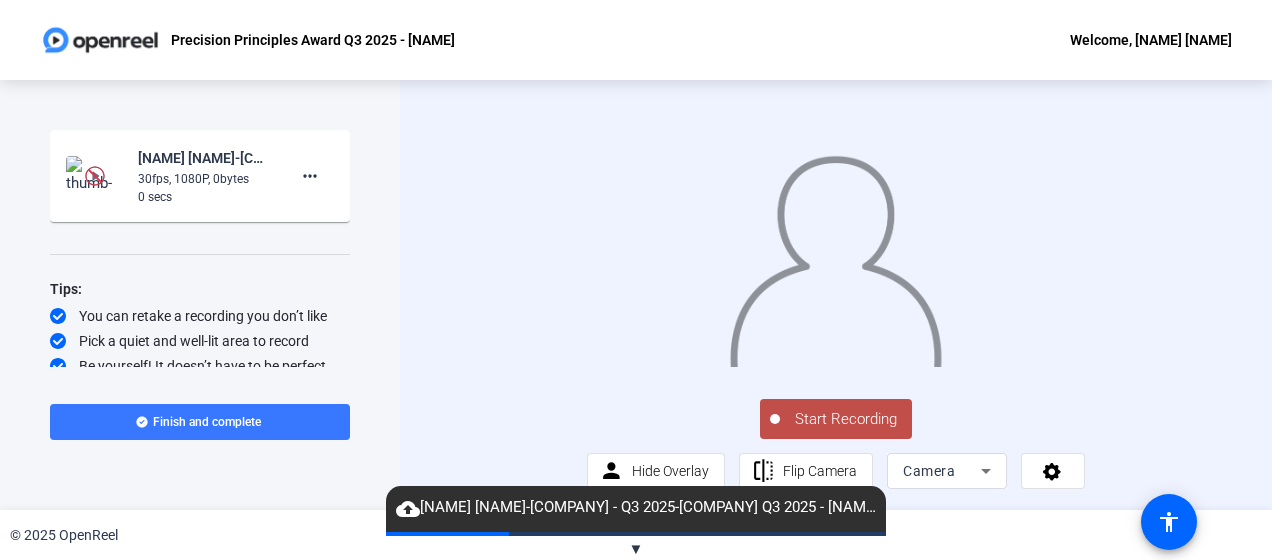 click on "Start Recording" 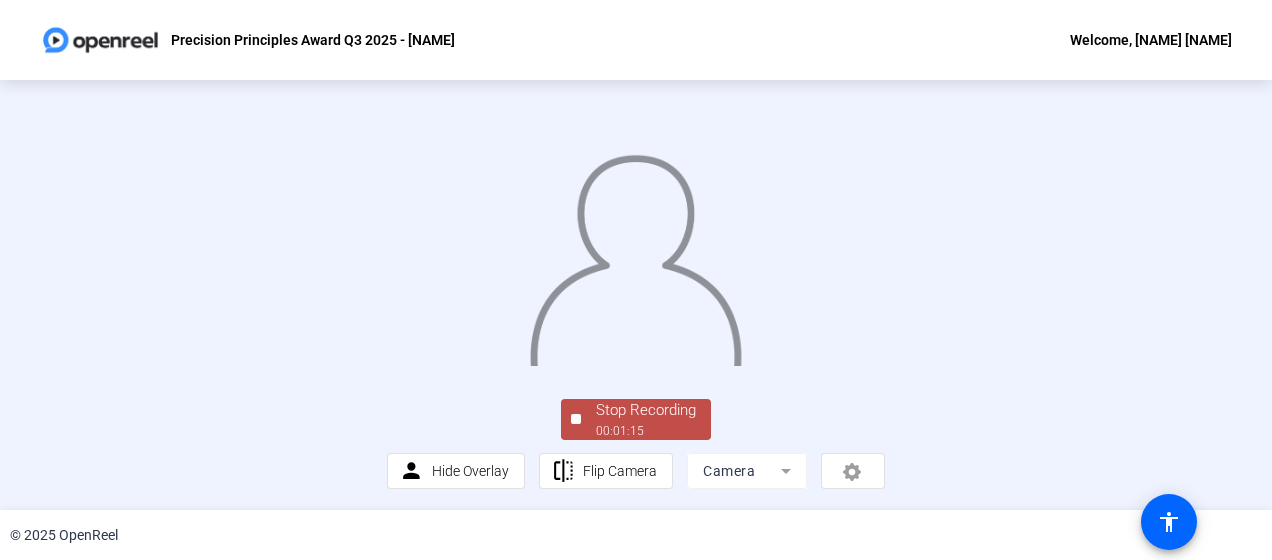 click on "Precision Principles Award Q3 2025 - Rajesh Welcome, Rajesh Kumar Karthikeyan" 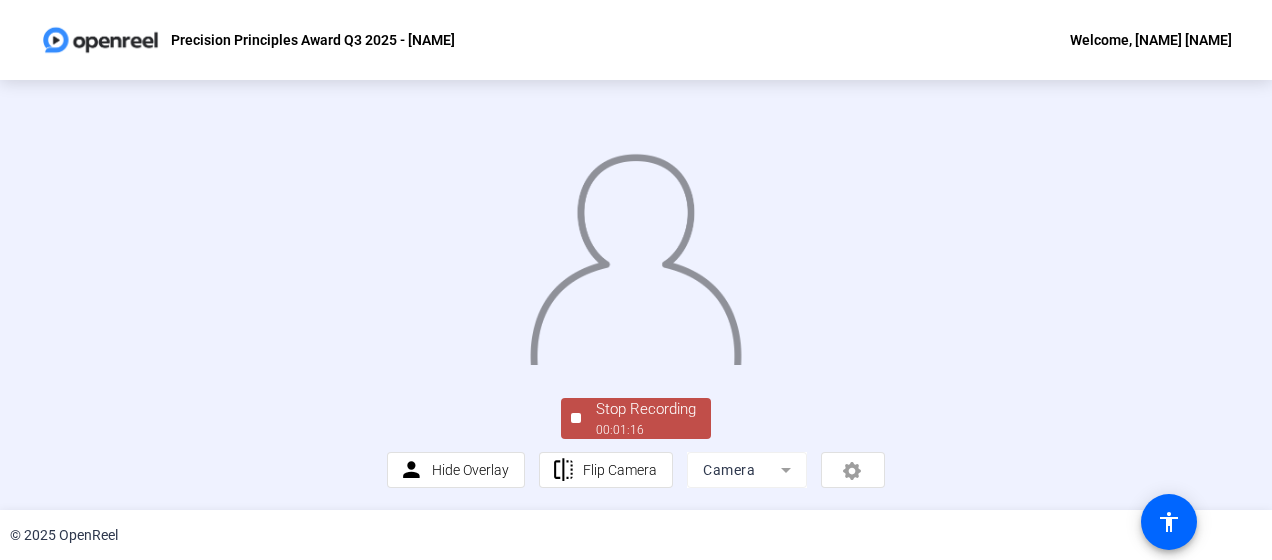 scroll, scrollTop: 163, scrollLeft: 0, axis: vertical 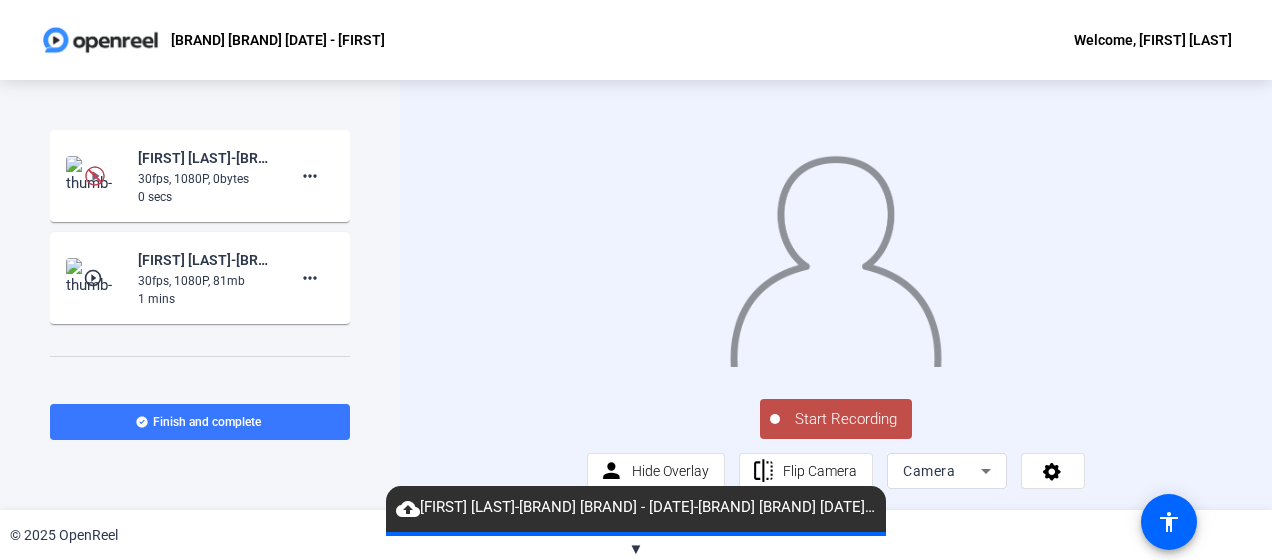 click on "Start Recording" 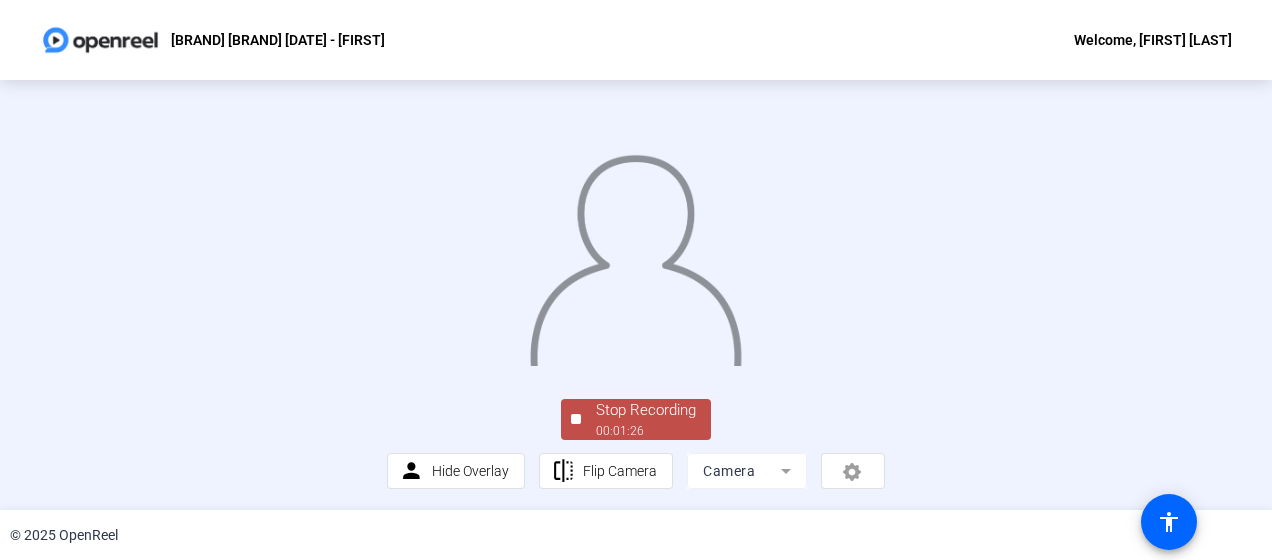 click 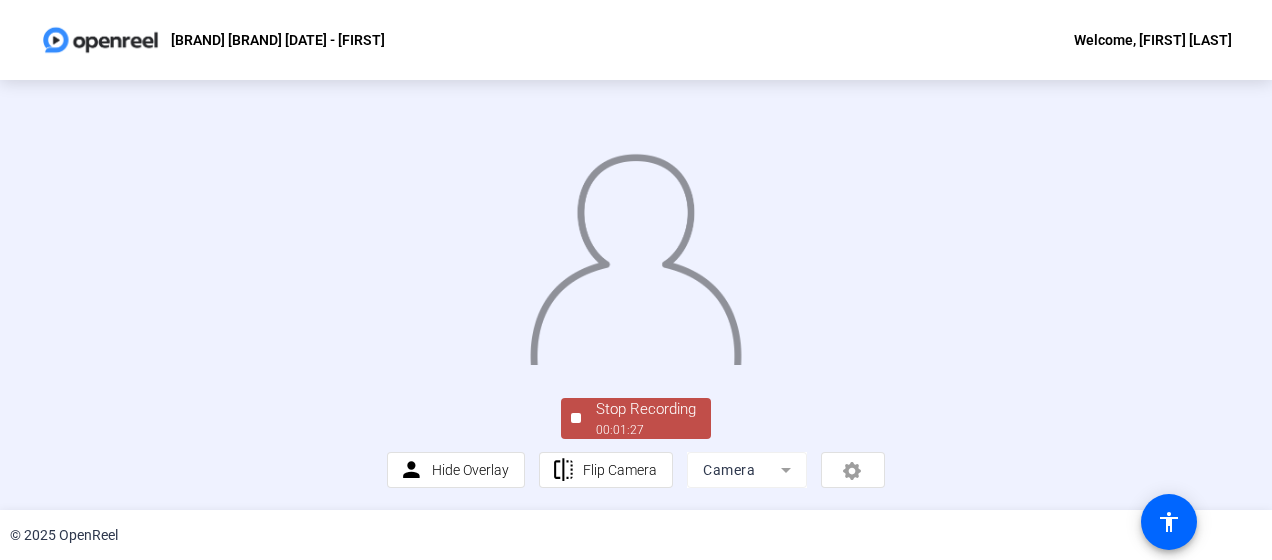 scroll, scrollTop: 163, scrollLeft: 0, axis: vertical 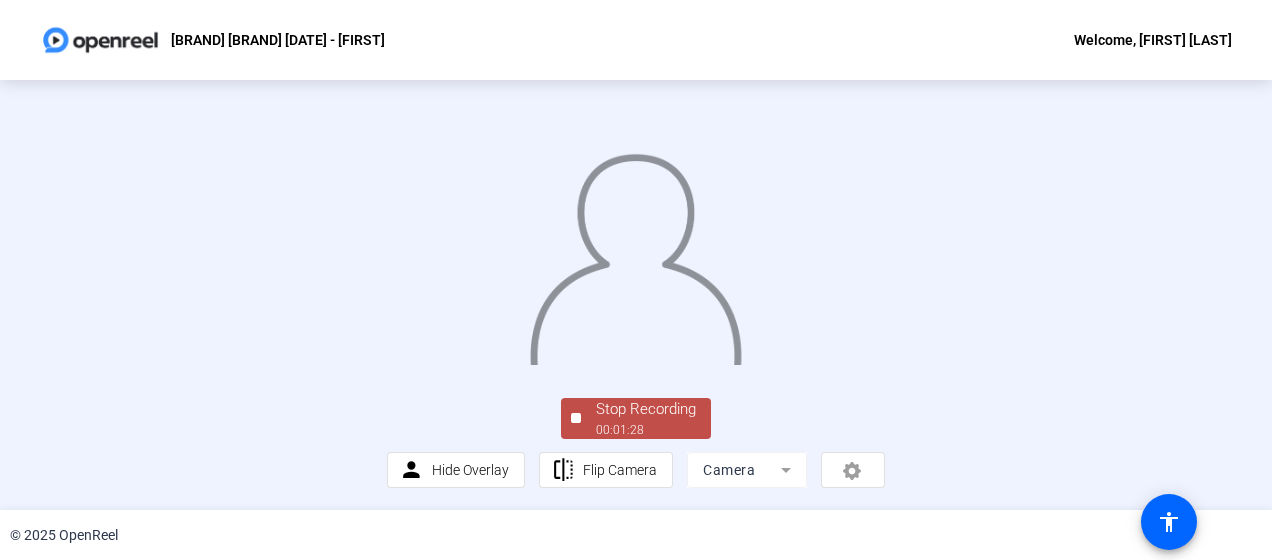 click on "00:01:28" 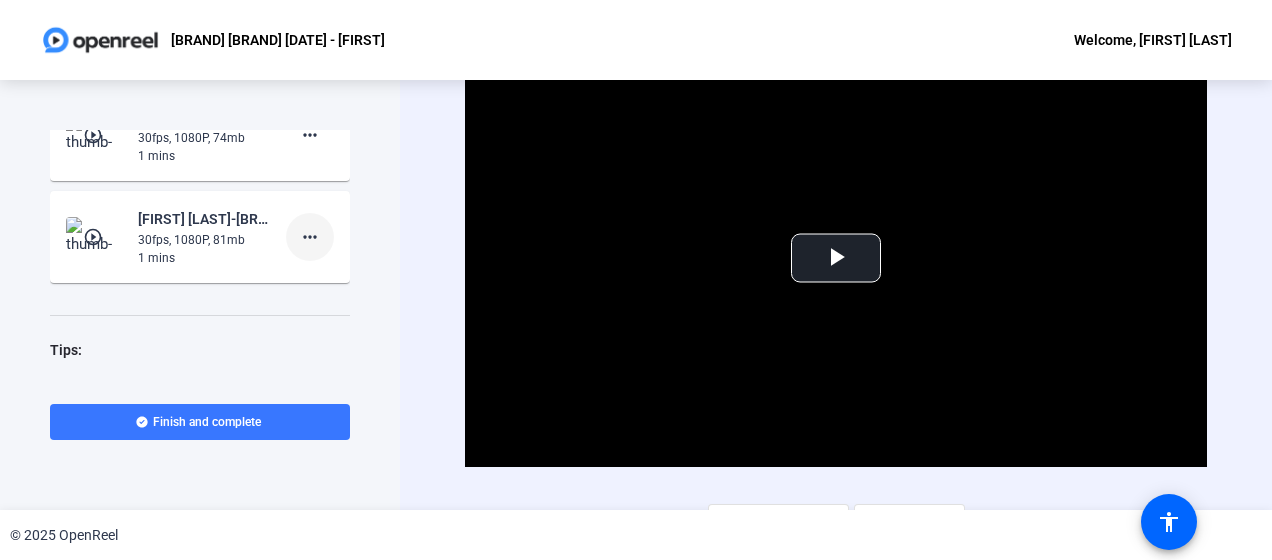 scroll, scrollTop: 212, scrollLeft: 0, axis: vertical 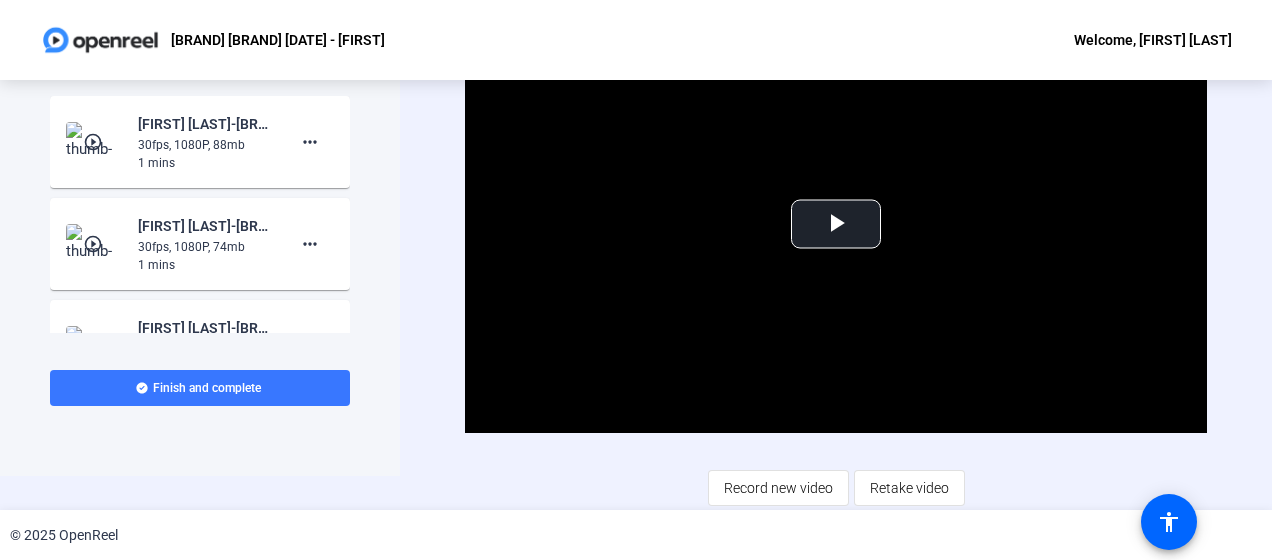 click 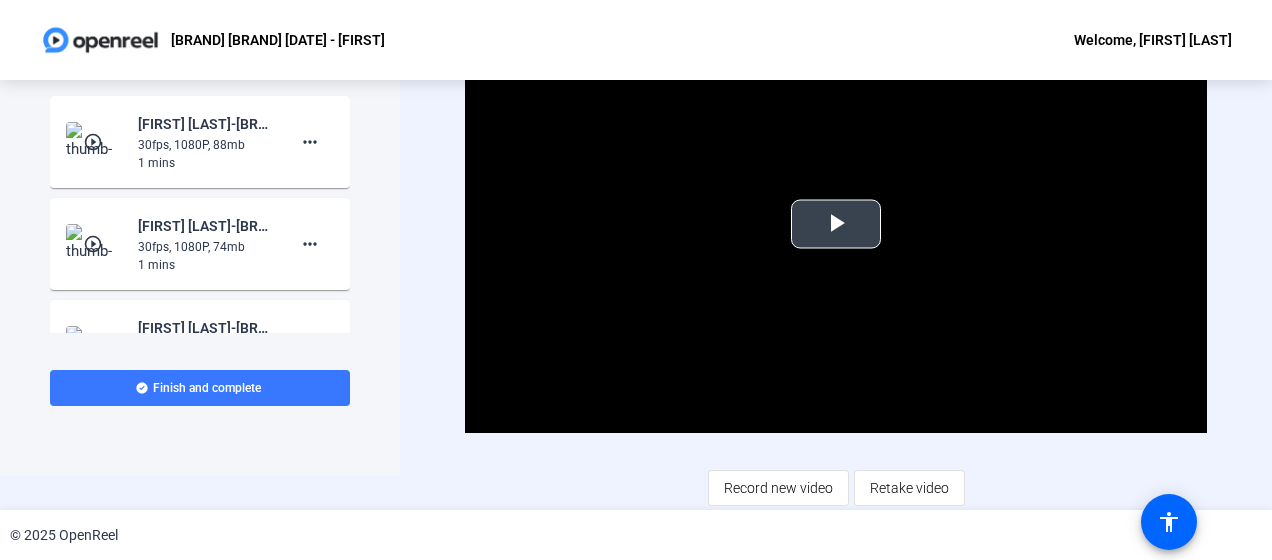 click at bounding box center [836, 224] 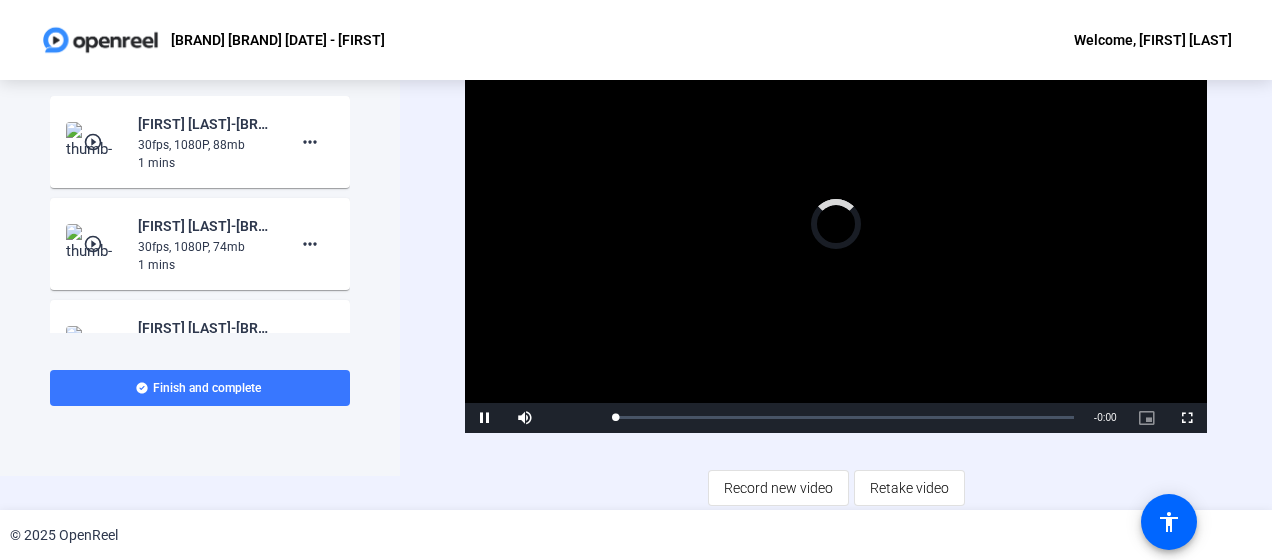 scroll, scrollTop: 0, scrollLeft: 0, axis: both 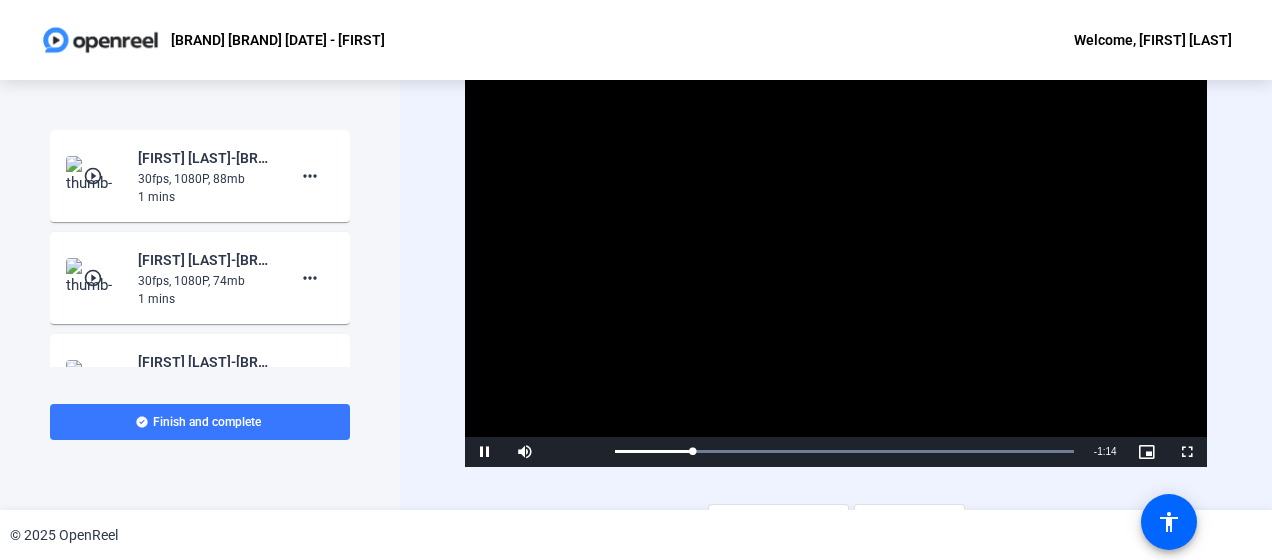 click on "Precision Principles Award Q3 2025 - [FIRST] Welcome, [FIRST] [LAST] Karthikeyan" 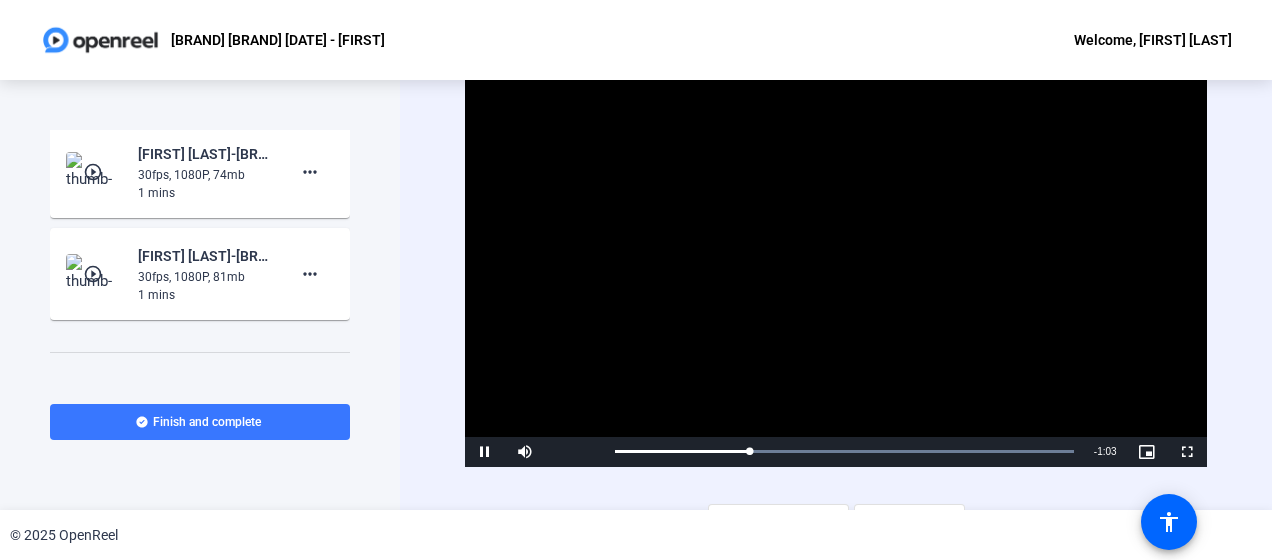 scroll, scrollTop: 212, scrollLeft: 0, axis: vertical 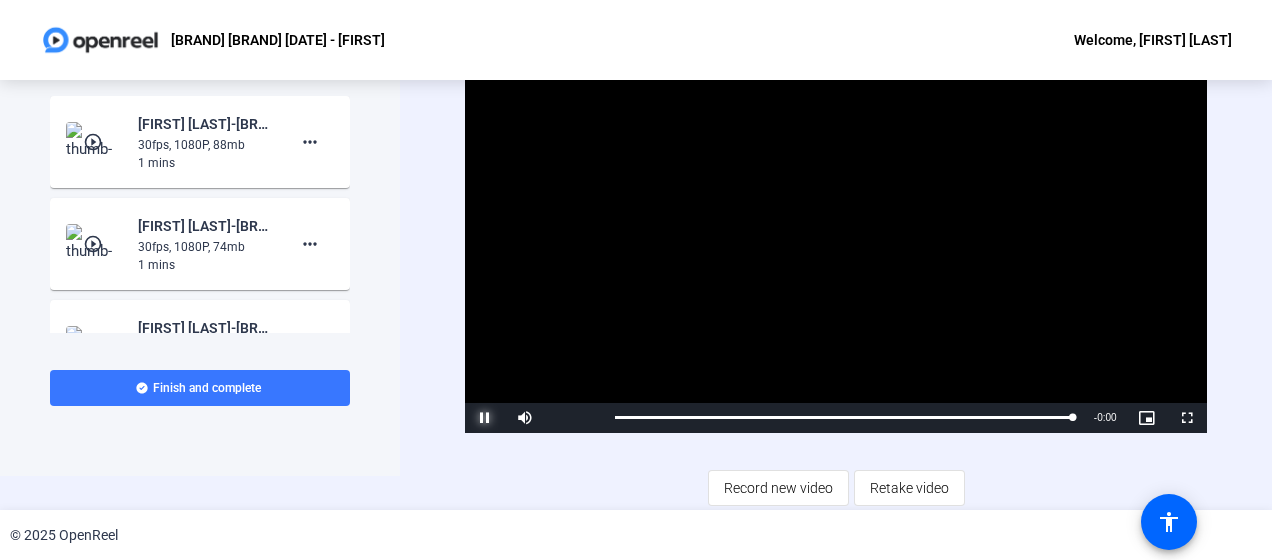 click at bounding box center (485, 418) 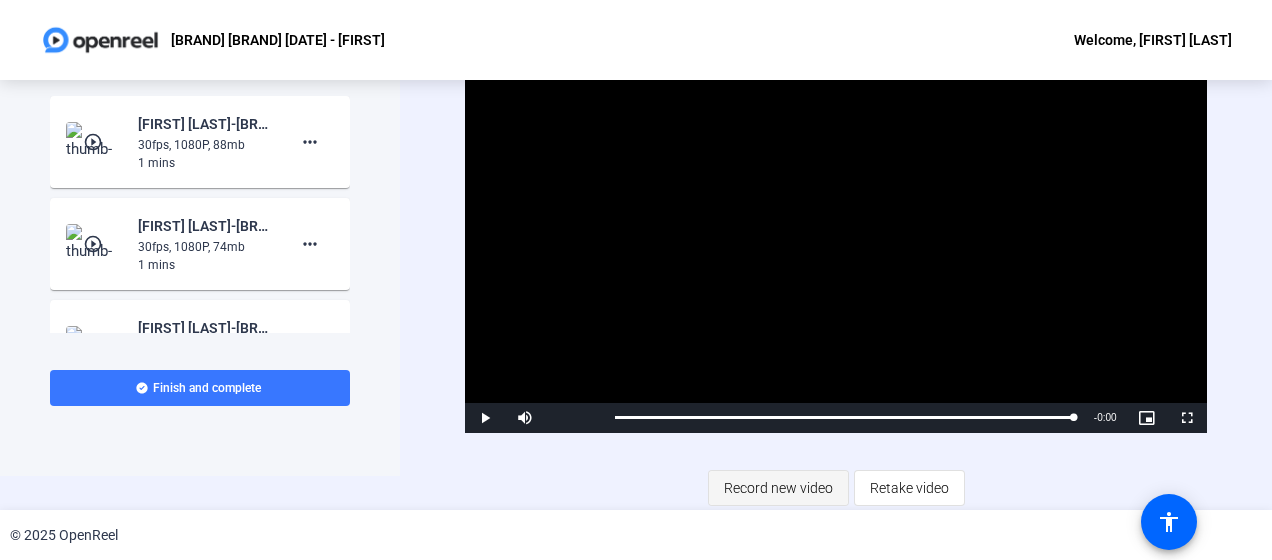 click on "Record new video" 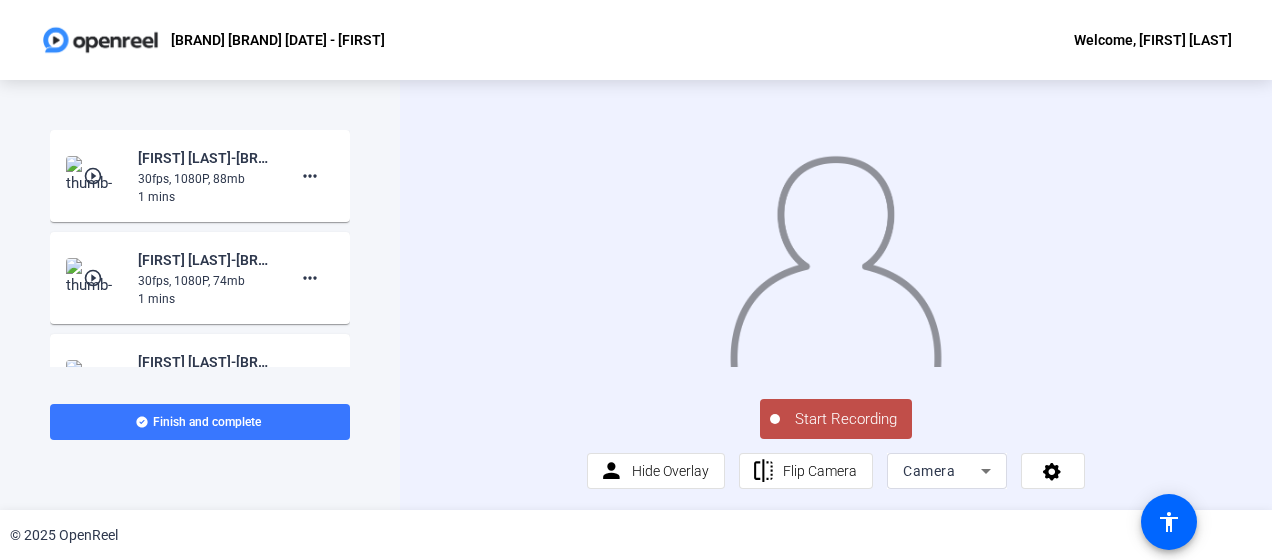 click on "Start Recording" 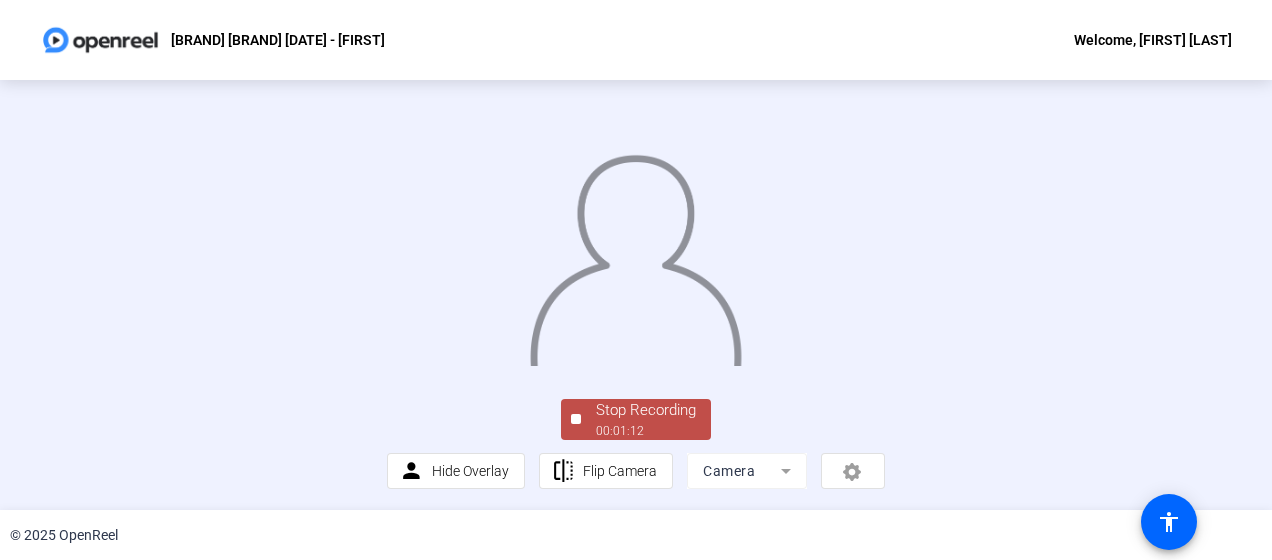 click 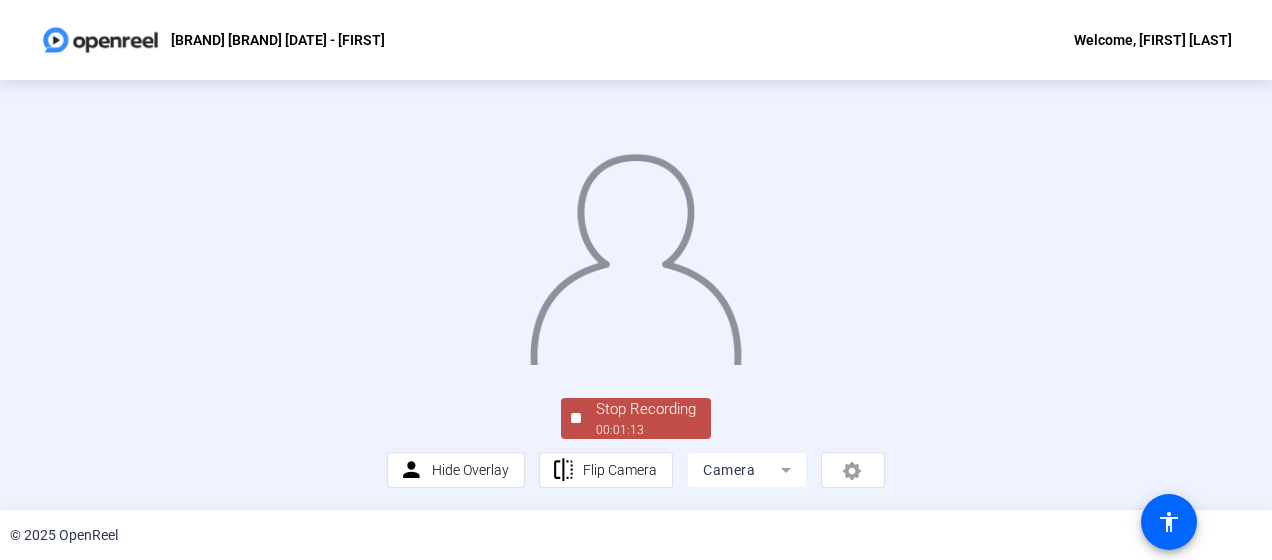 scroll, scrollTop: 163, scrollLeft: 0, axis: vertical 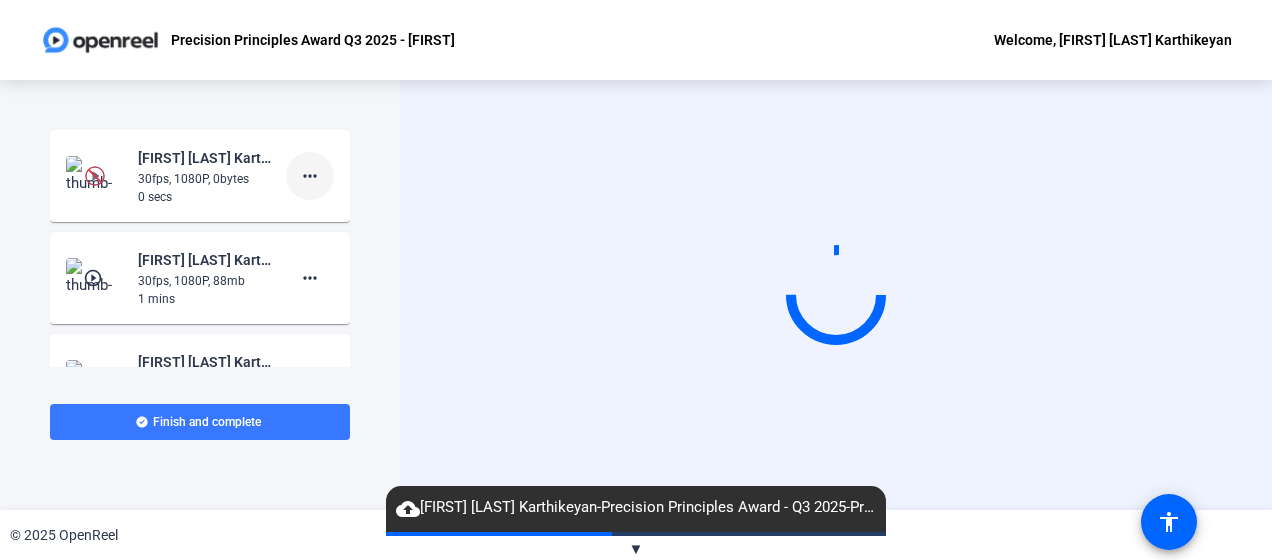 click on "more_horiz" 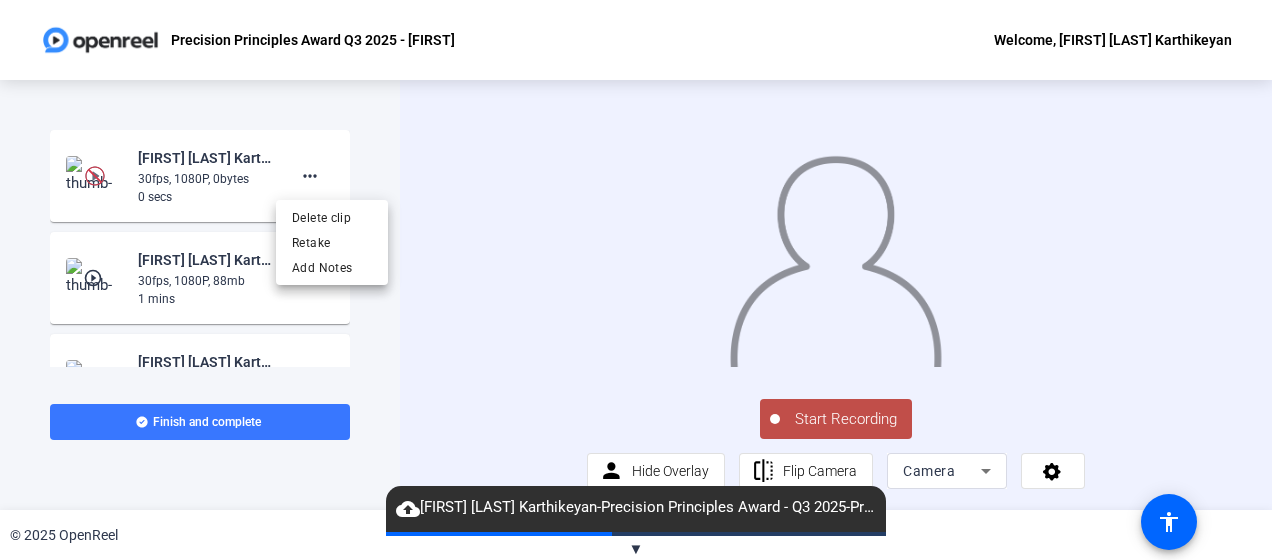 click at bounding box center [636, 280] 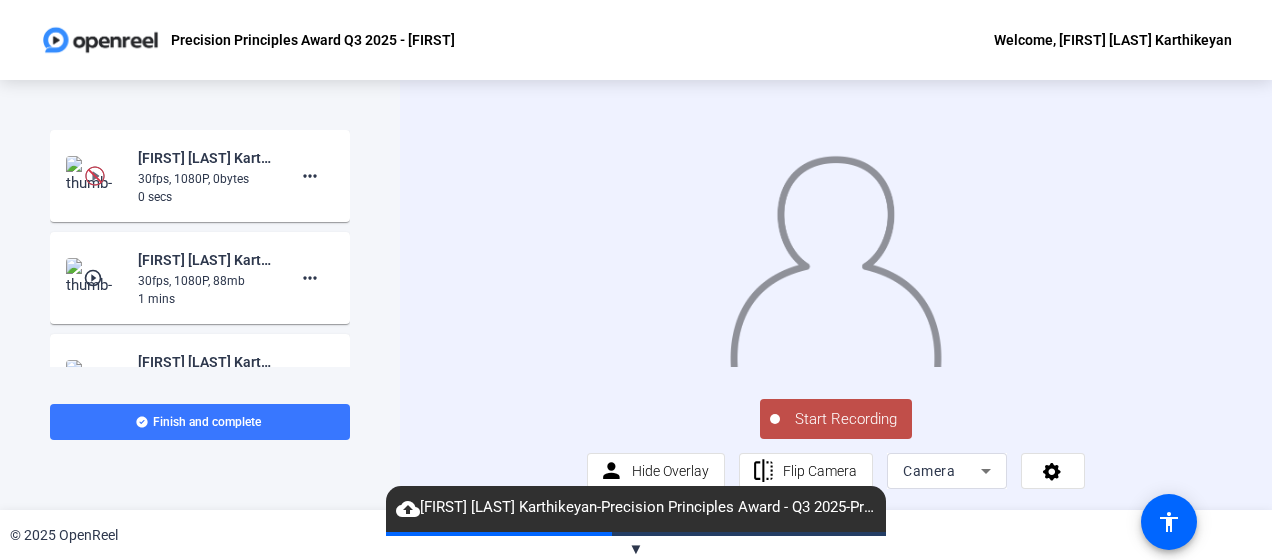 click on "30fps, 1080P, 0bytes" 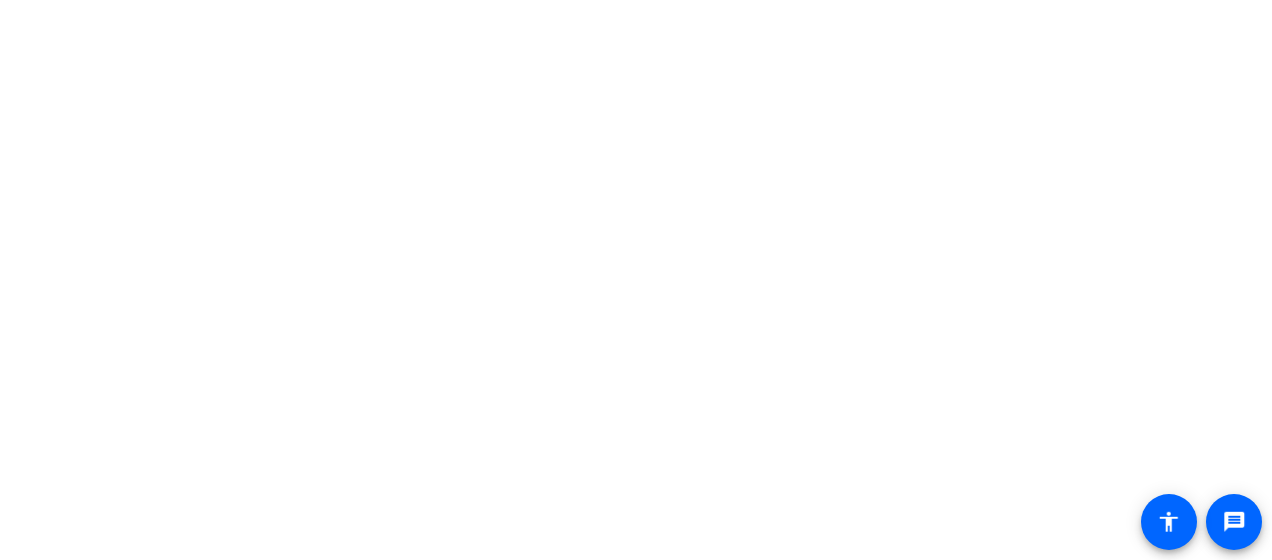 scroll, scrollTop: 0, scrollLeft: 0, axis: both 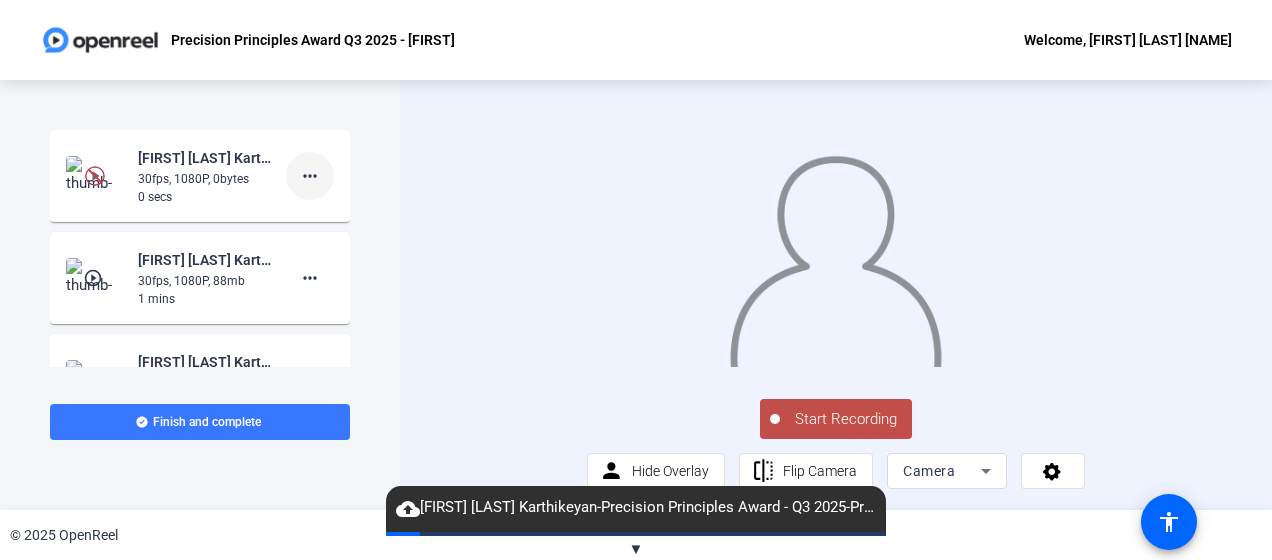 click on "more_horiz" 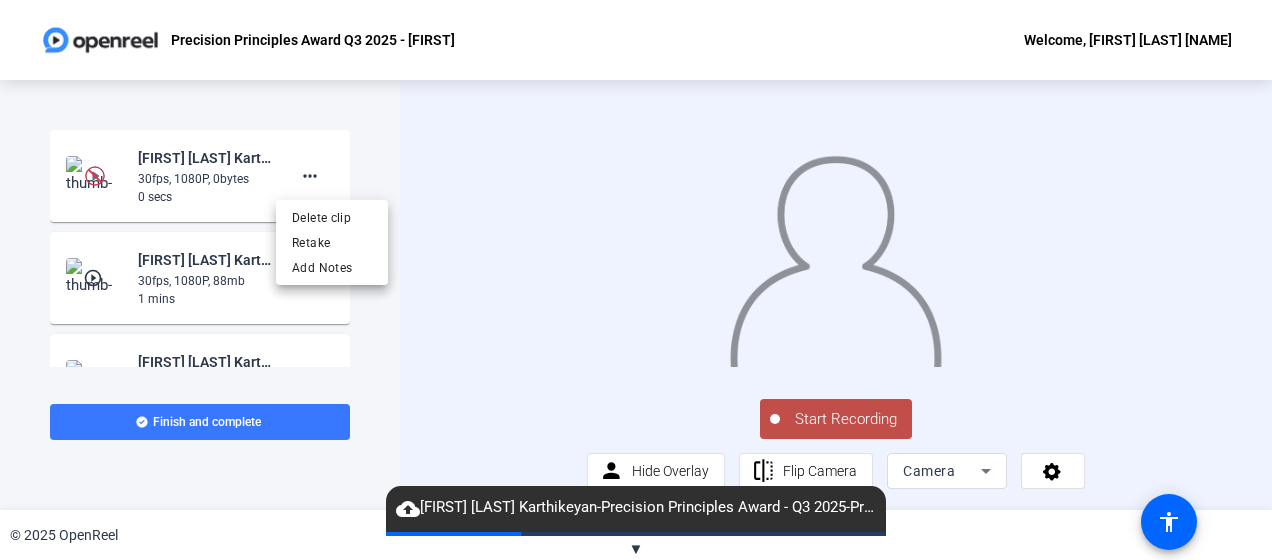 click on "▼" 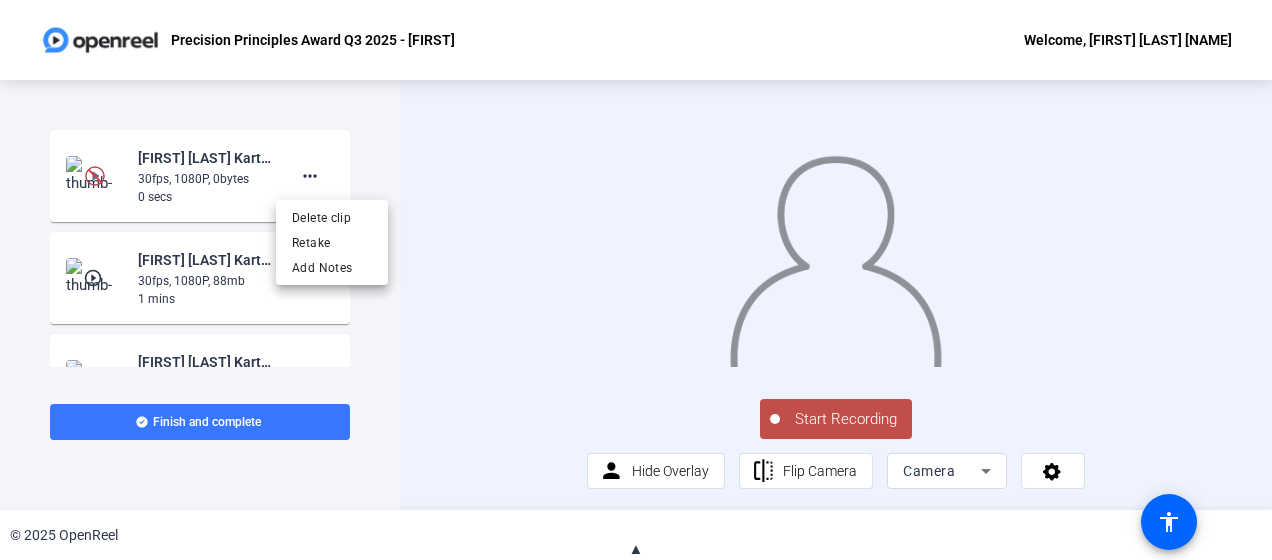 click on "▲" 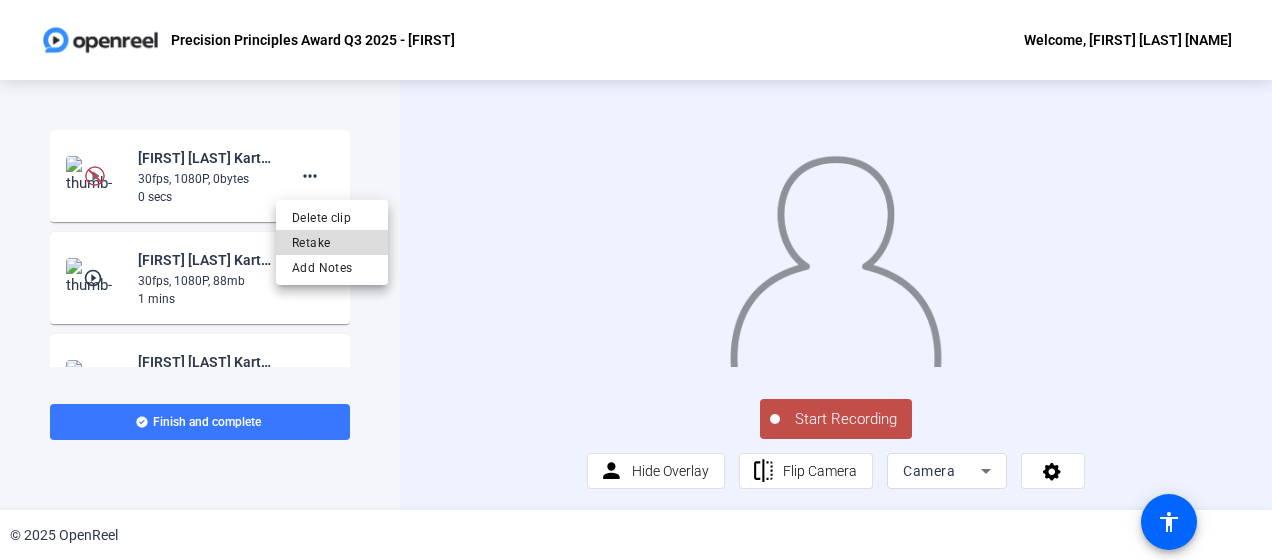 click on "Retake" at bounding box center [332, 243] 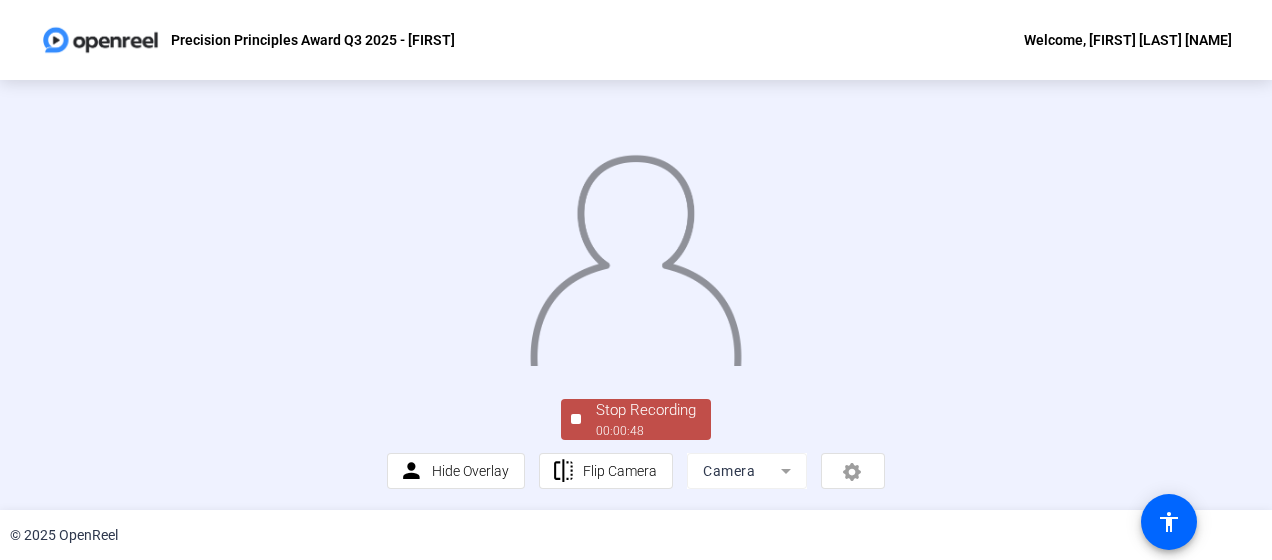 drag, startPoint x: 1225, startPoint y: 272, endPoint x: 927, endPoint y: 250, distance: 298.81097 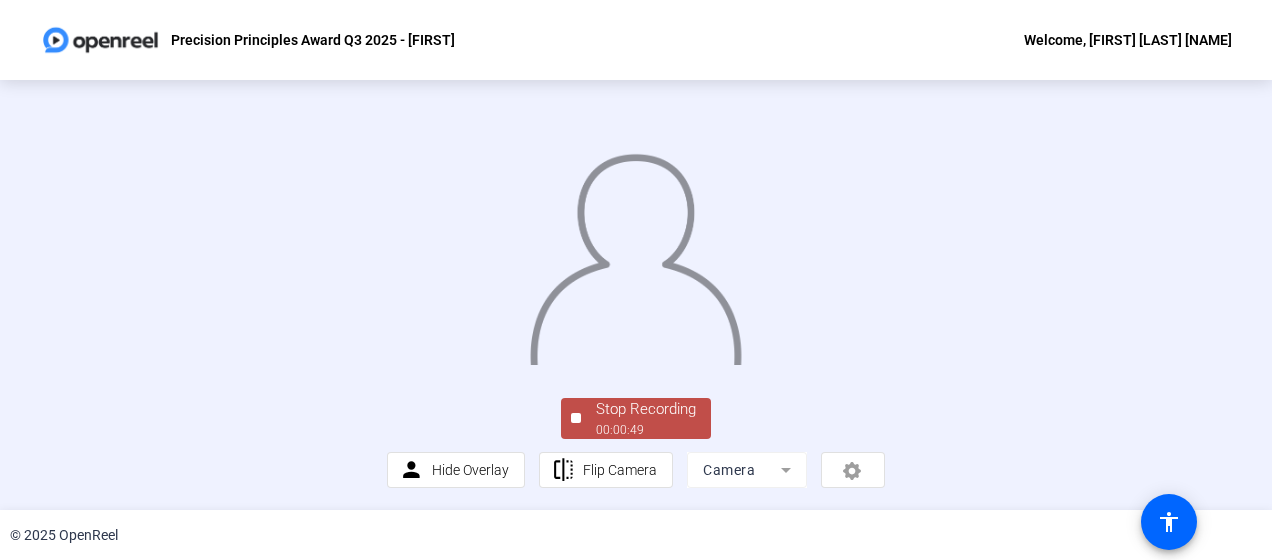 scroll, scrollTop: 163, scrollLeft: 0, axis: vertical 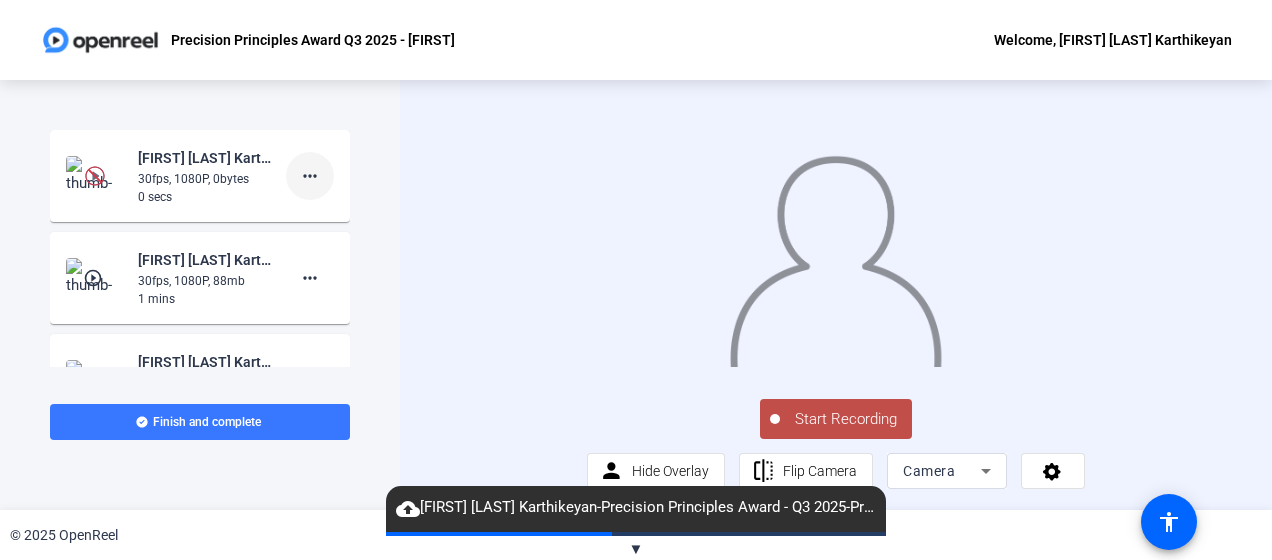 click on "more_horiz" 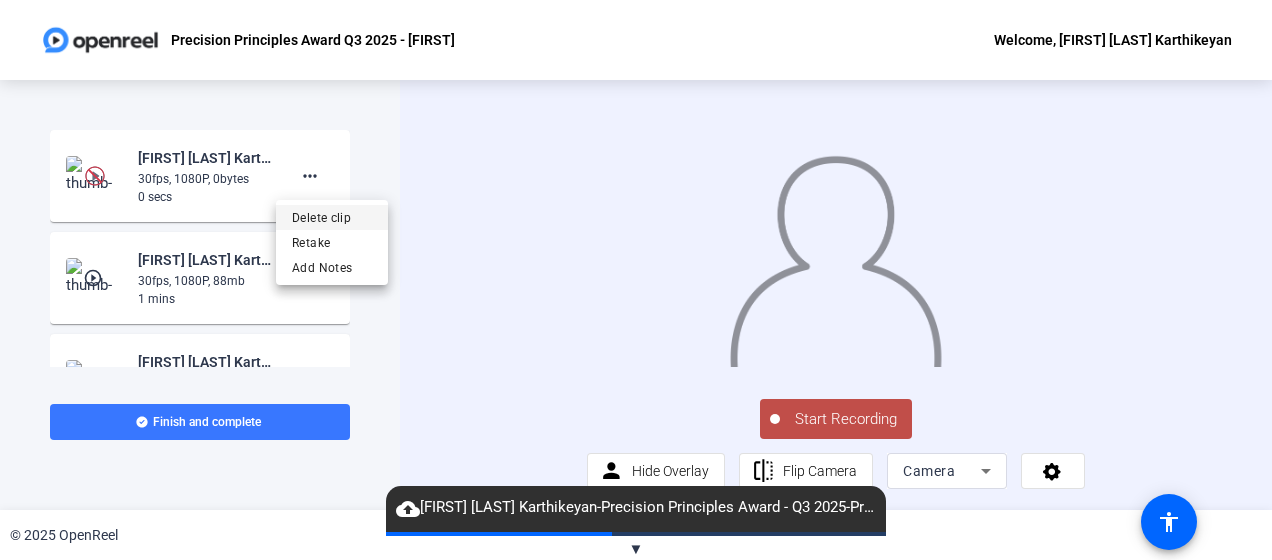 click on "Delete clip" at bounding box center [332, 218] 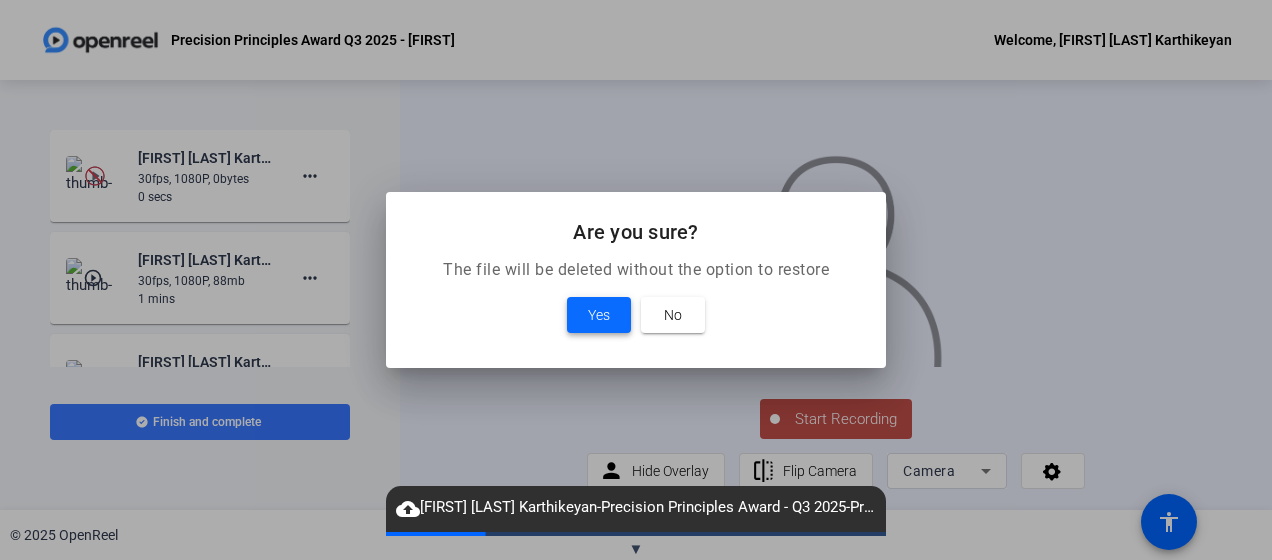 click at bounding box center (599, 315) 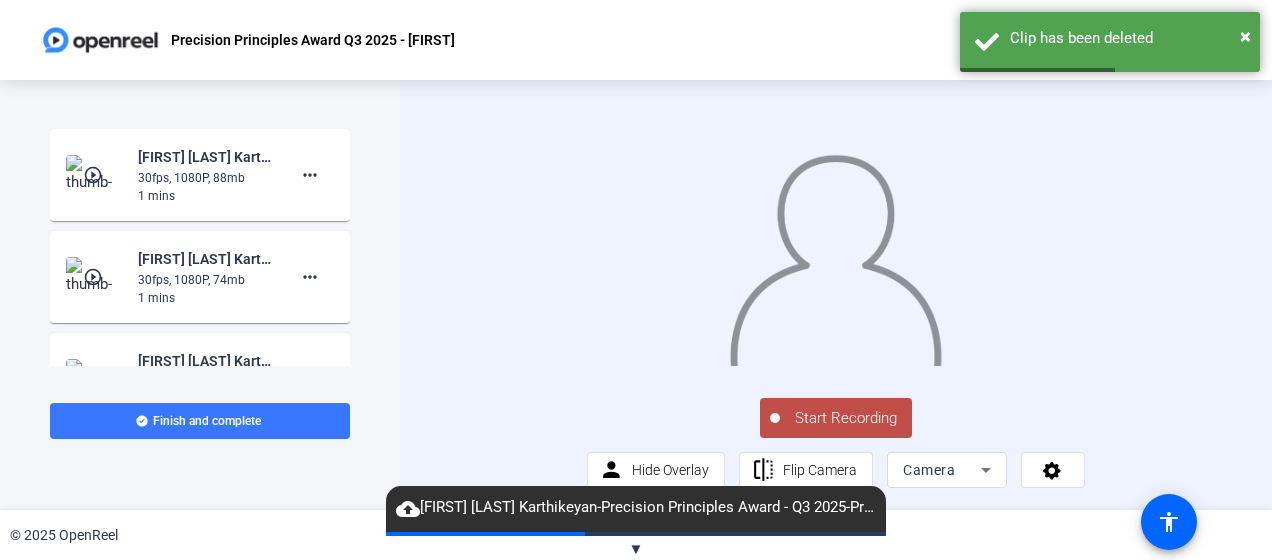 scroll, scrollTop: 67, scrollLeft: 0, axis: vertical 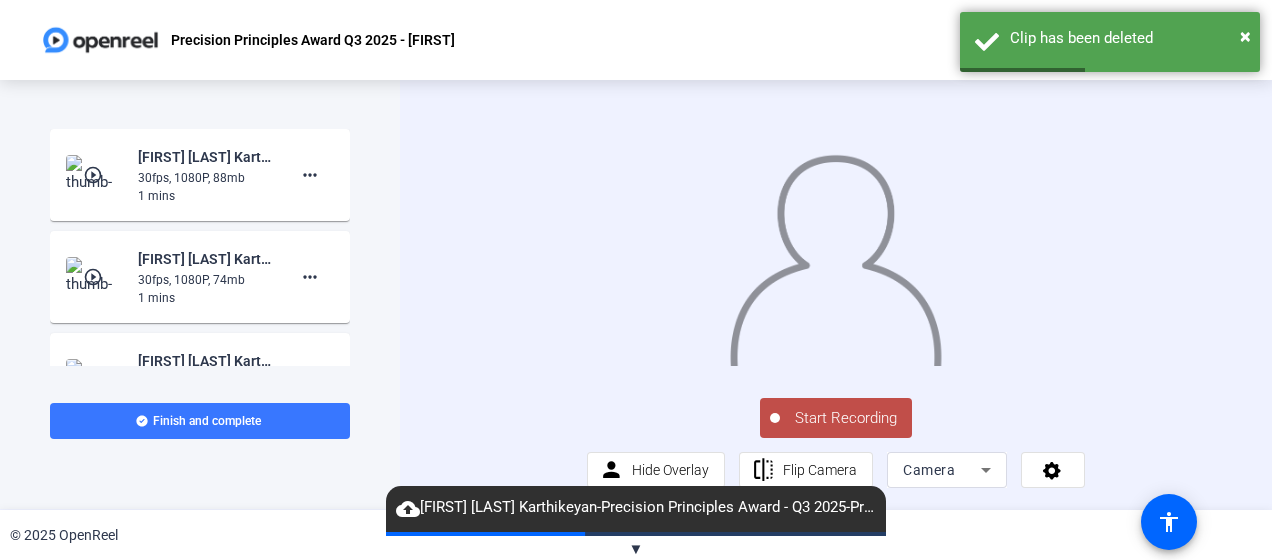 click on "Start Recording" 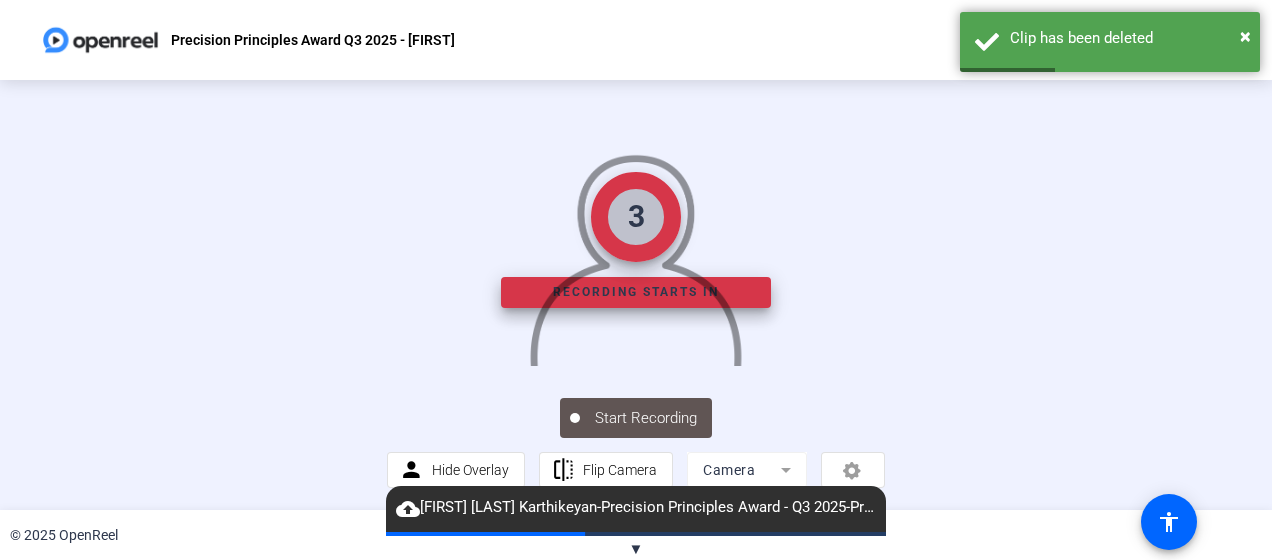 scroll, scrollTop: 0, scrollLeft: 0, axis: both 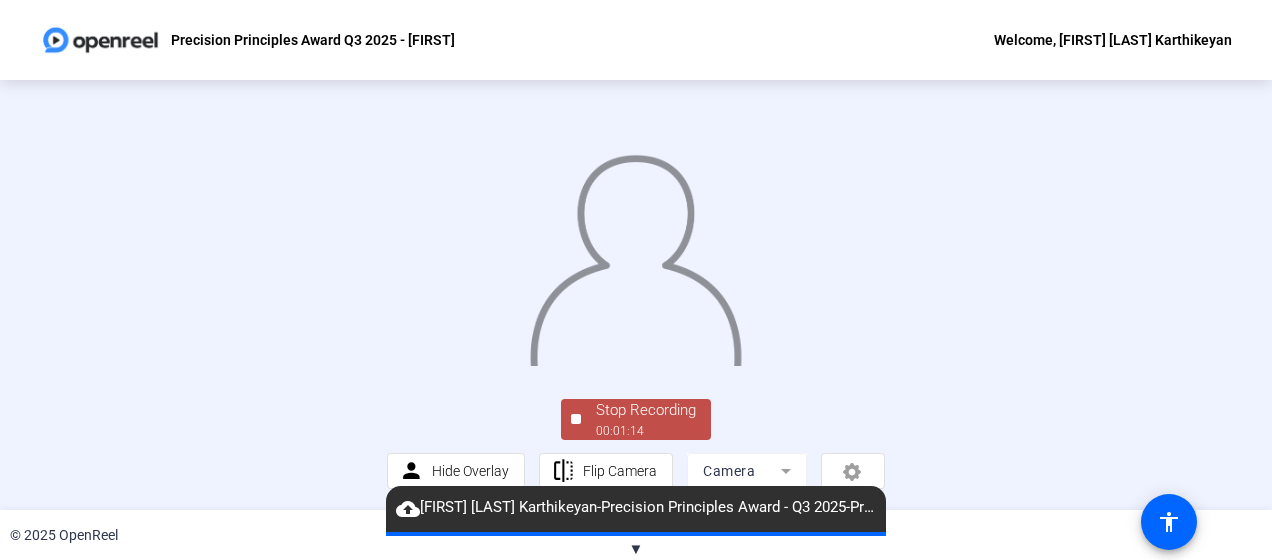 click on "Precision Principles Award Q3 2025 - Rajesh Welcome, Rajesh Kumar Karthikeyan" 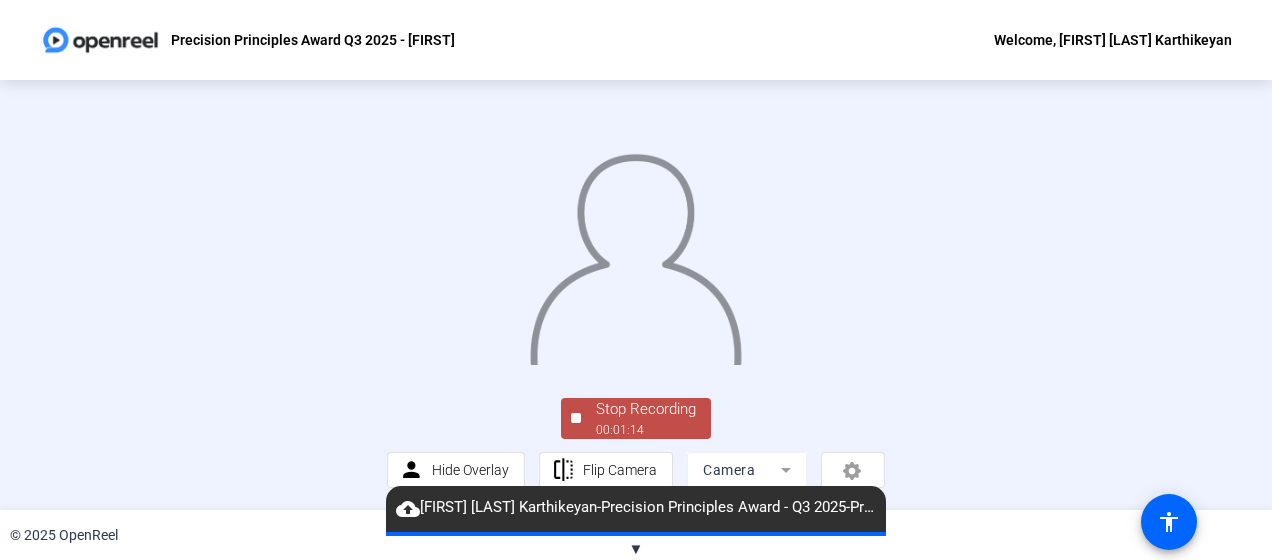 scroll, scrollTop: 163, scrollLeft: 0, axis: vertical 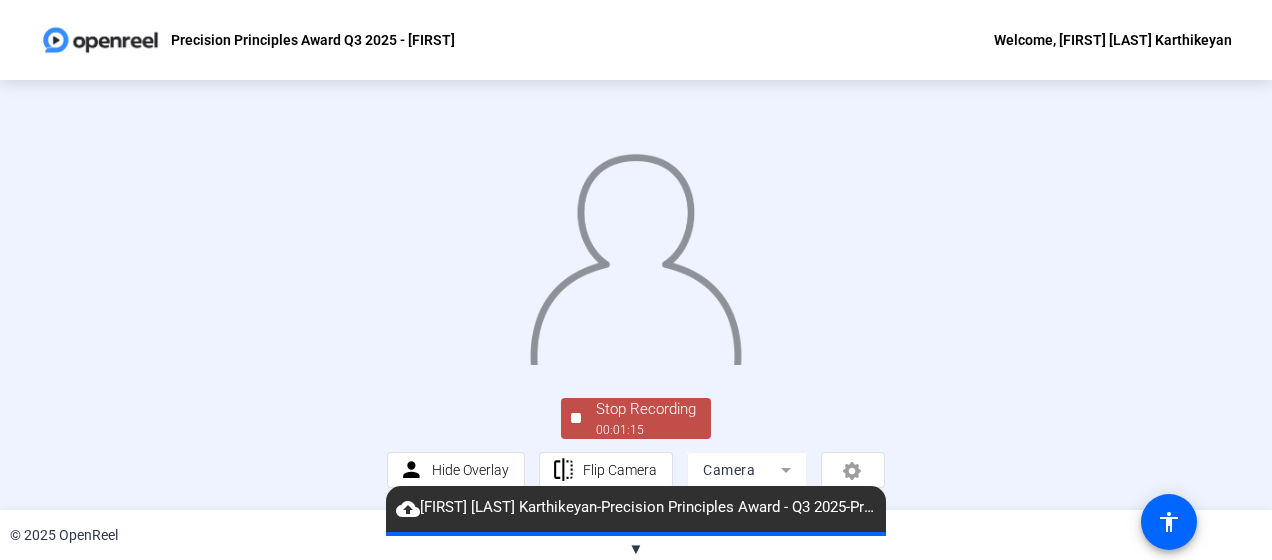 click on "Stop Recording" 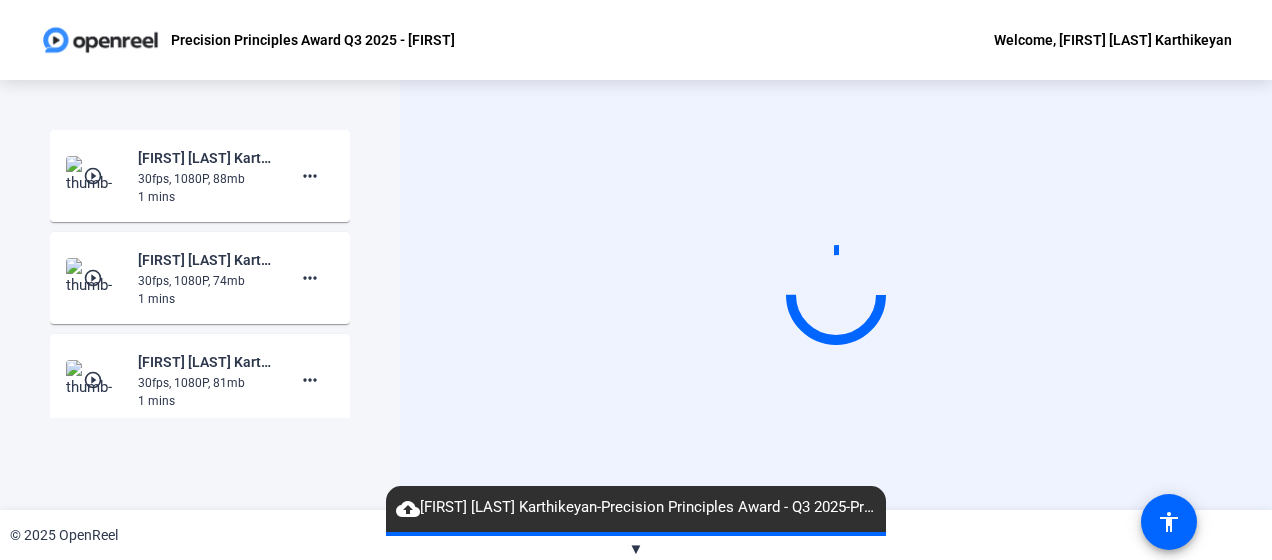 scroll, scrollTop: 0, scrollLeft: 0, axis: both 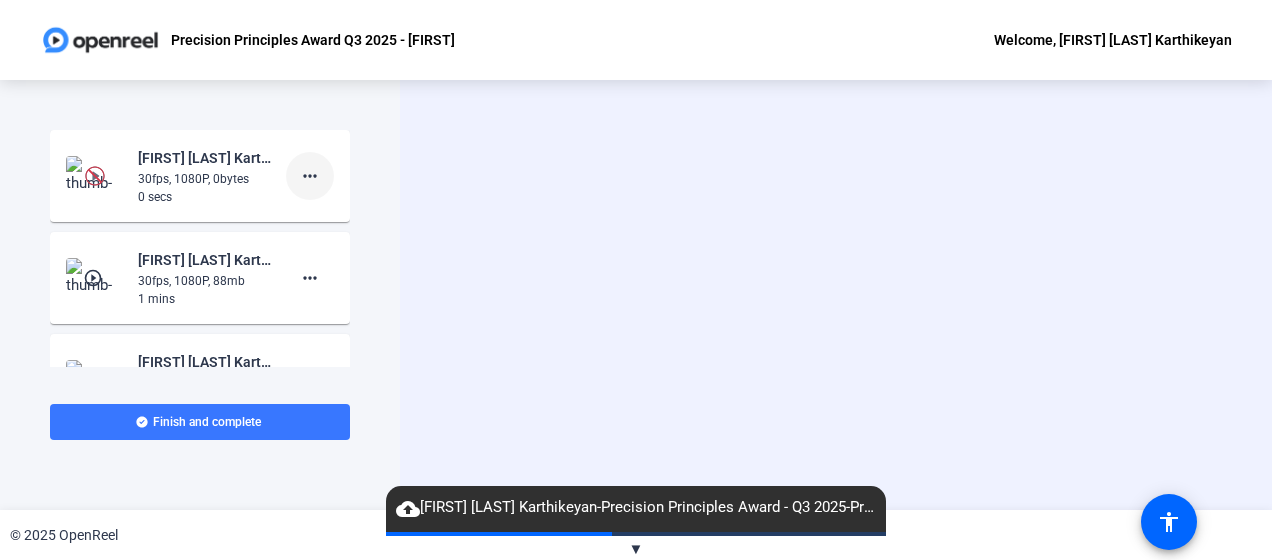 click on "more_horiz" 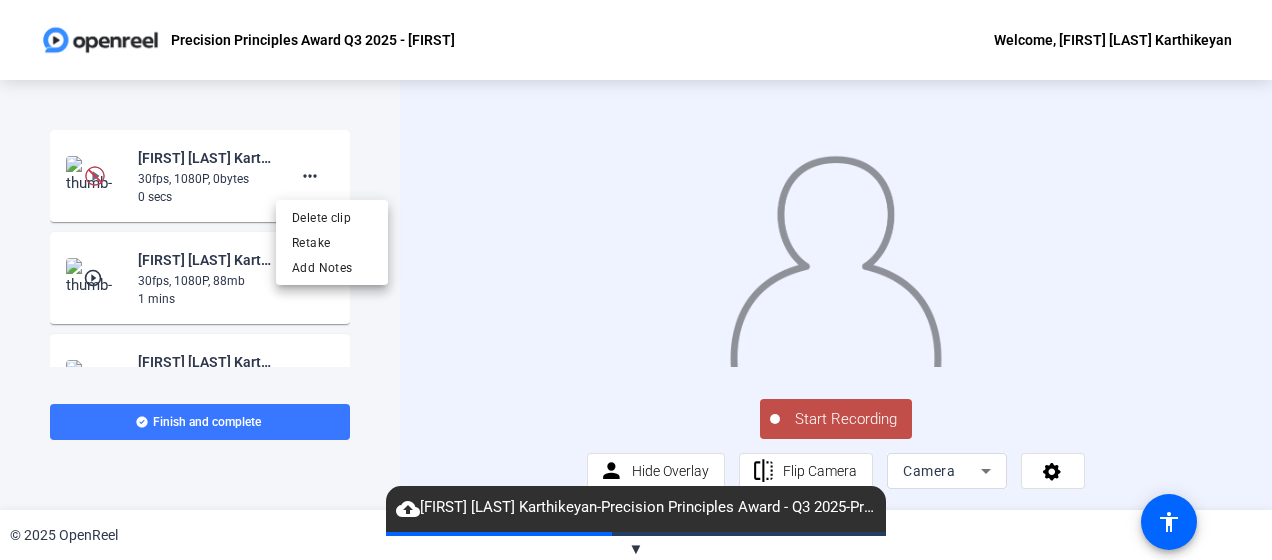 click at bounding box center (636, 280) 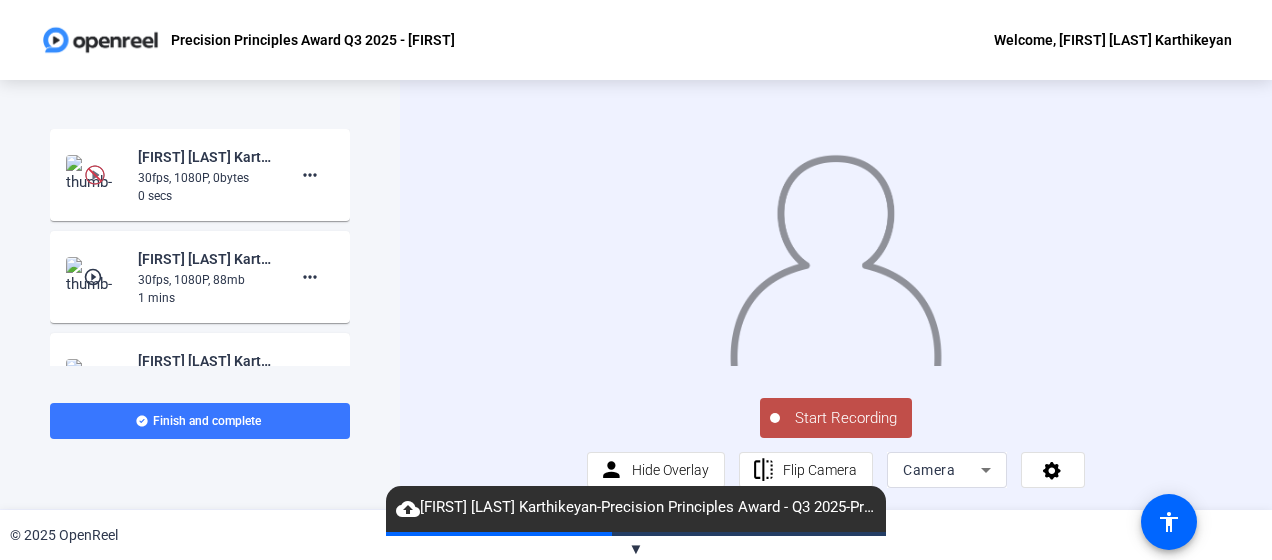 scroll, scrollTop: 67, scrollLeft: 0, axis: vertical 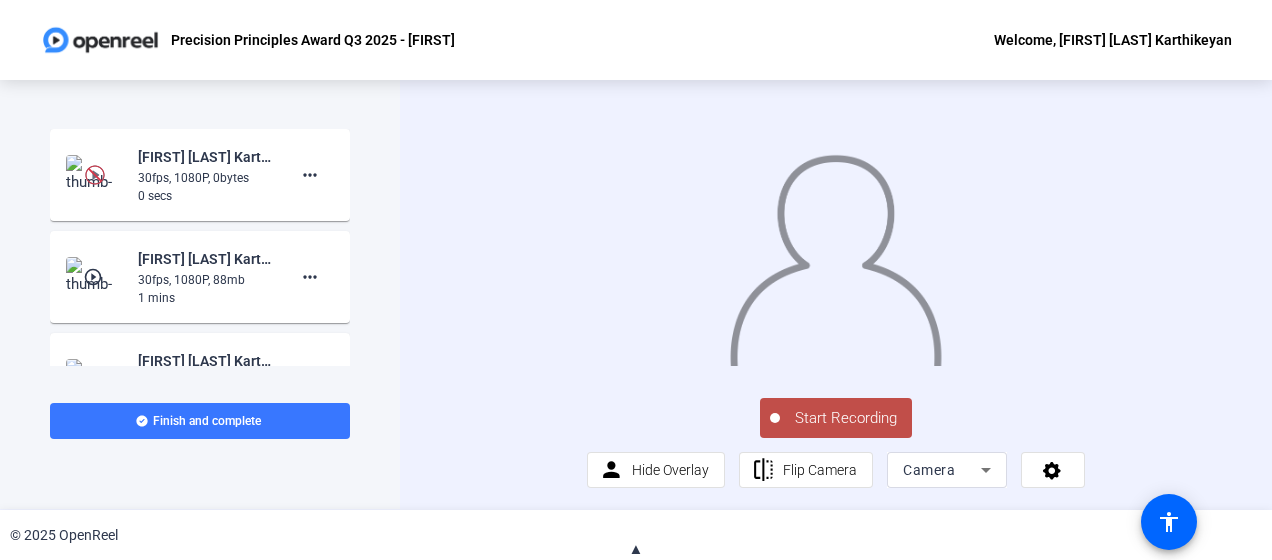 click on "▲" 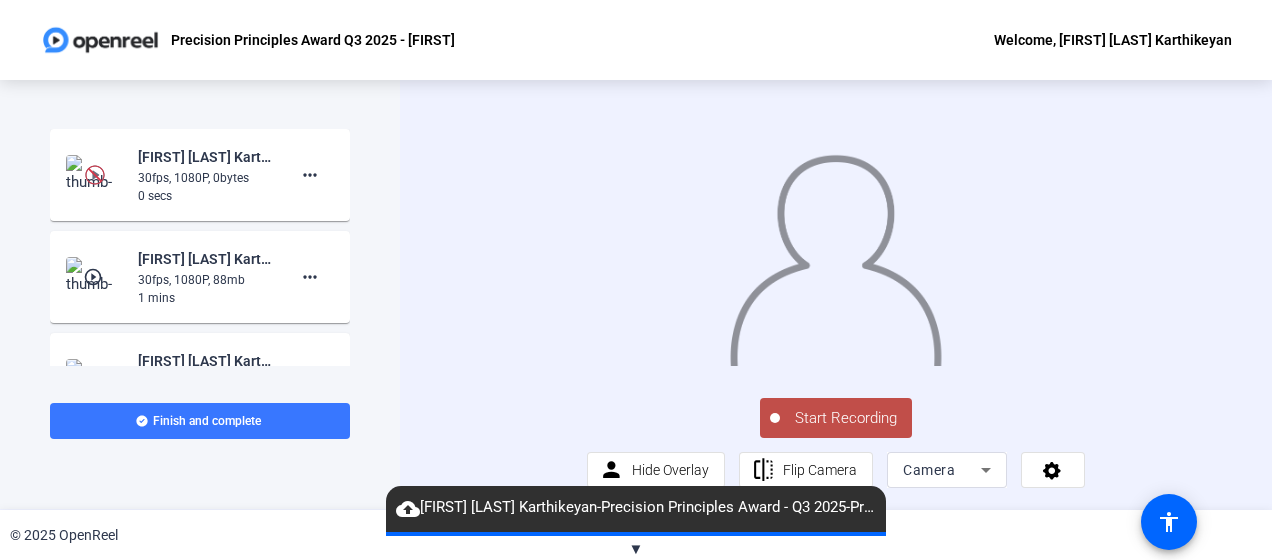 scroll, scrollTop: 0, scrollLeft: 0, axis: both 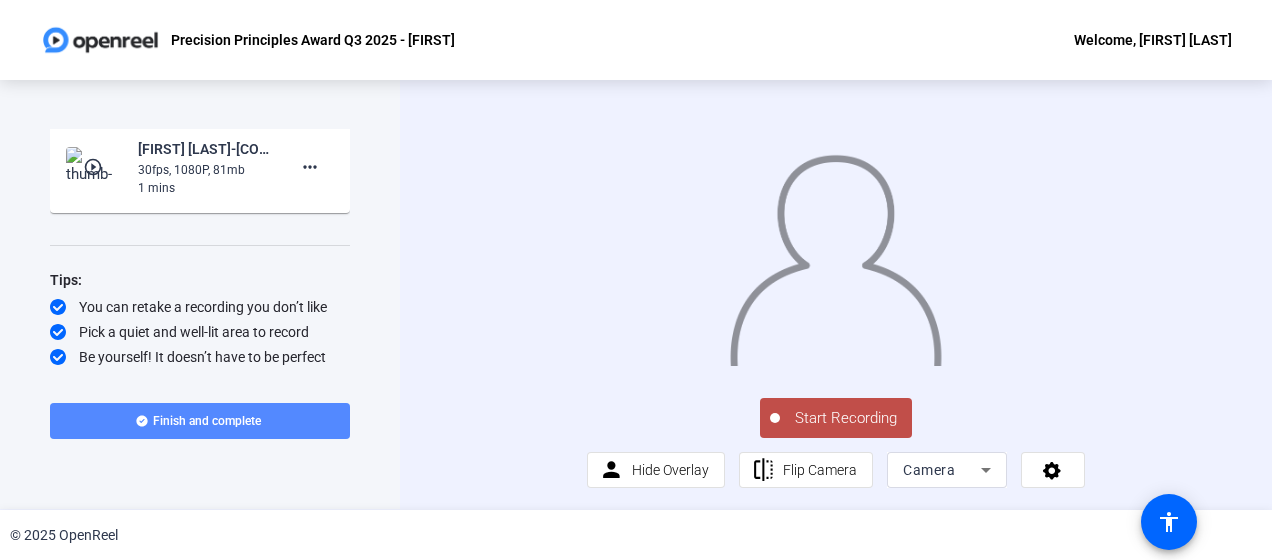 click on "Finish and complete" 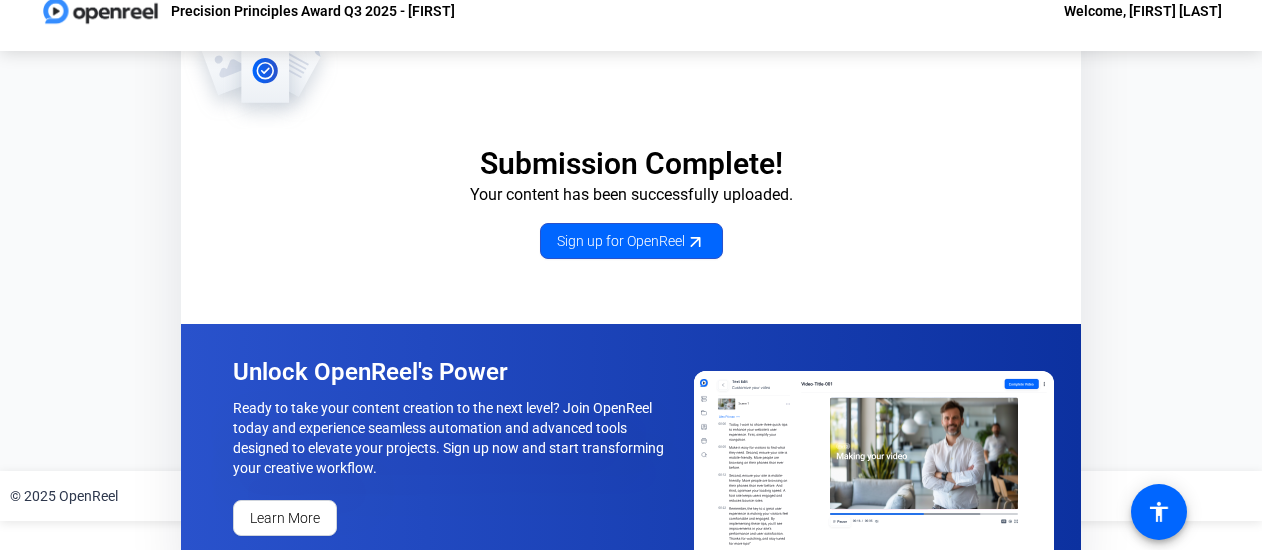 scroll, scrollTop: 0, scrollLeft: 0, axis: both 